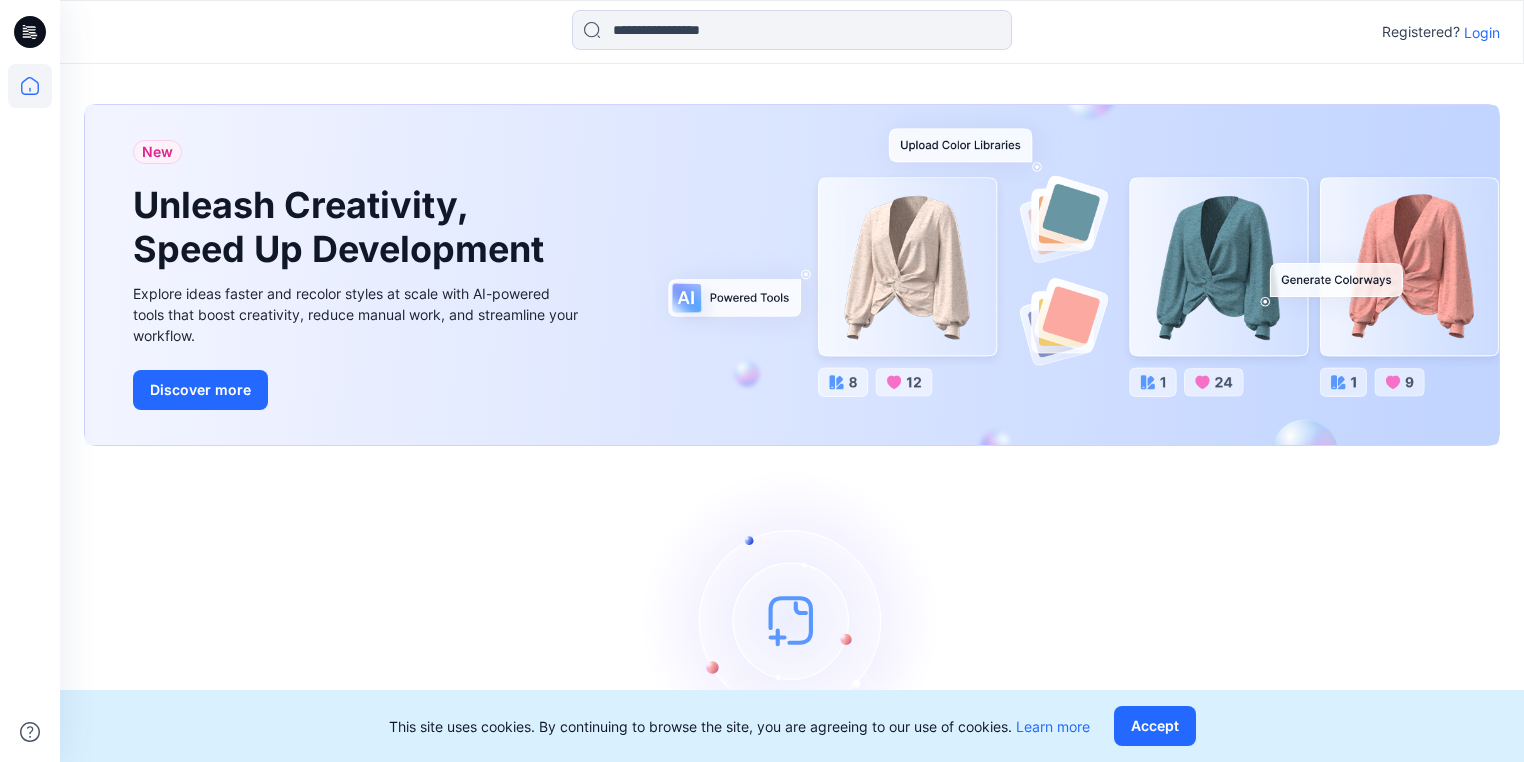 scroll, scrollTop: 0, scrollLeft: 0, axis: both 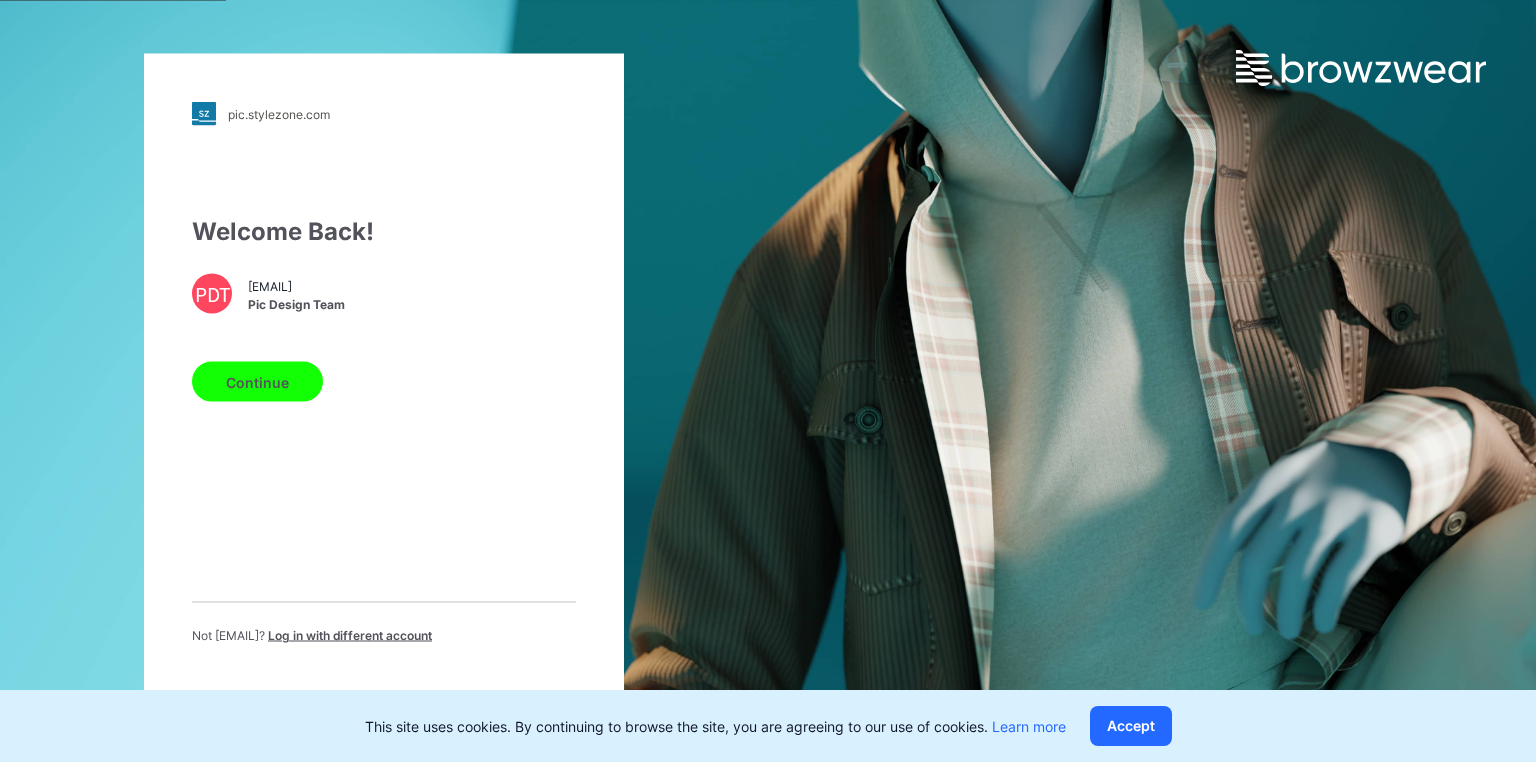 click on "Continue" at bounding box center [257, 382] 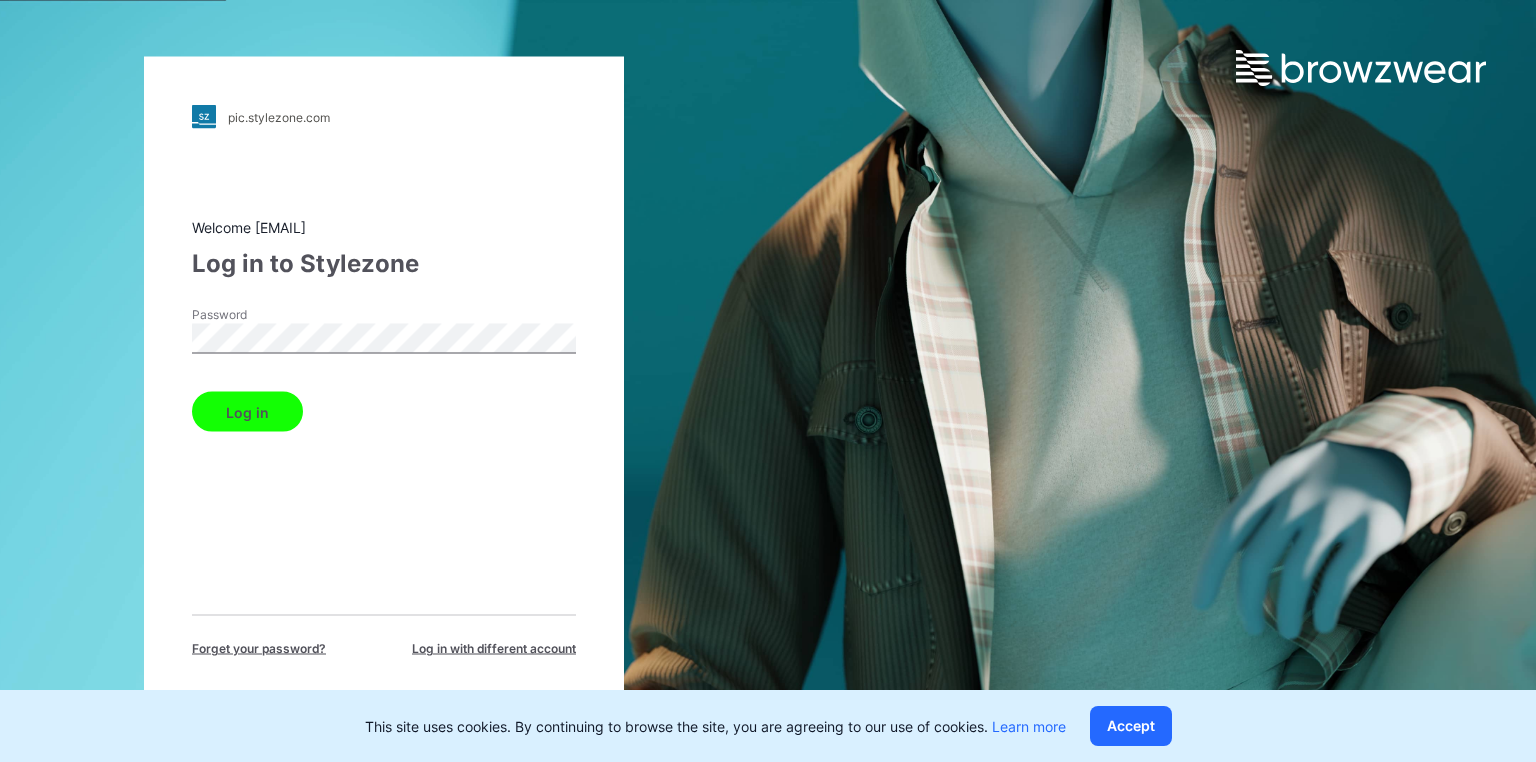 click on "Log in" at bounding box center (247, 412) 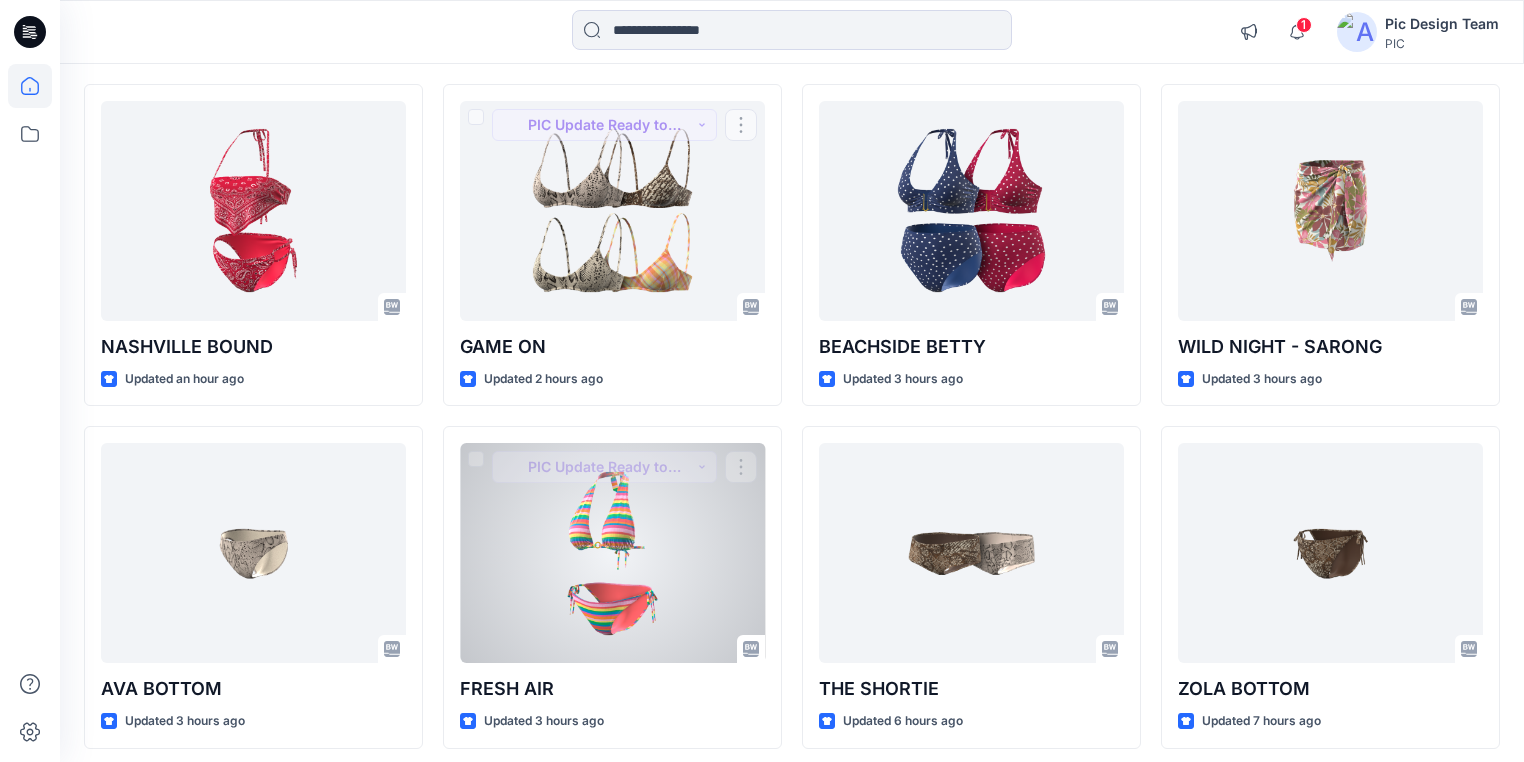 scroll, scrollTop: 480, scrollLeft: 0, axis: vertical 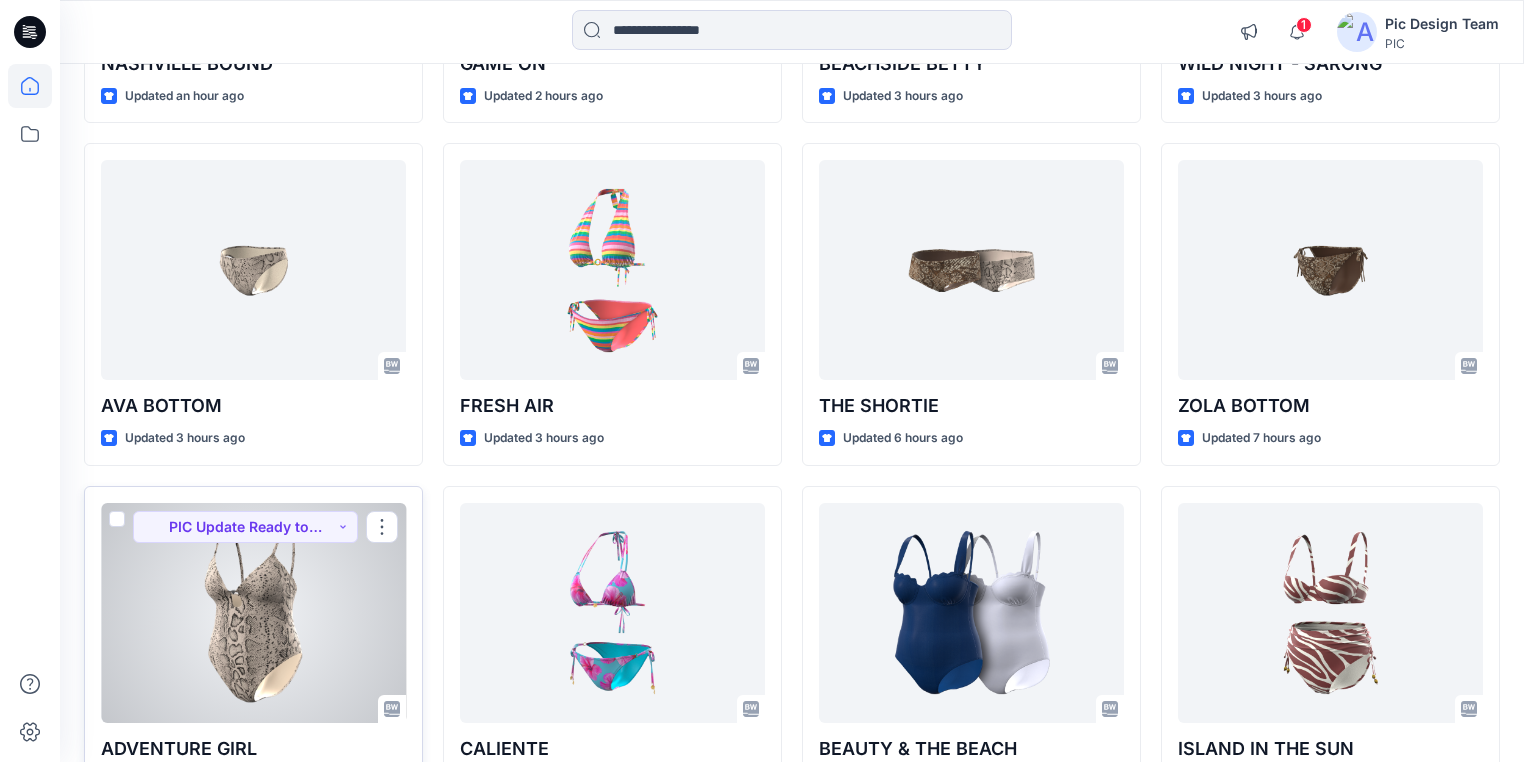click at bounding box center [253, 613] 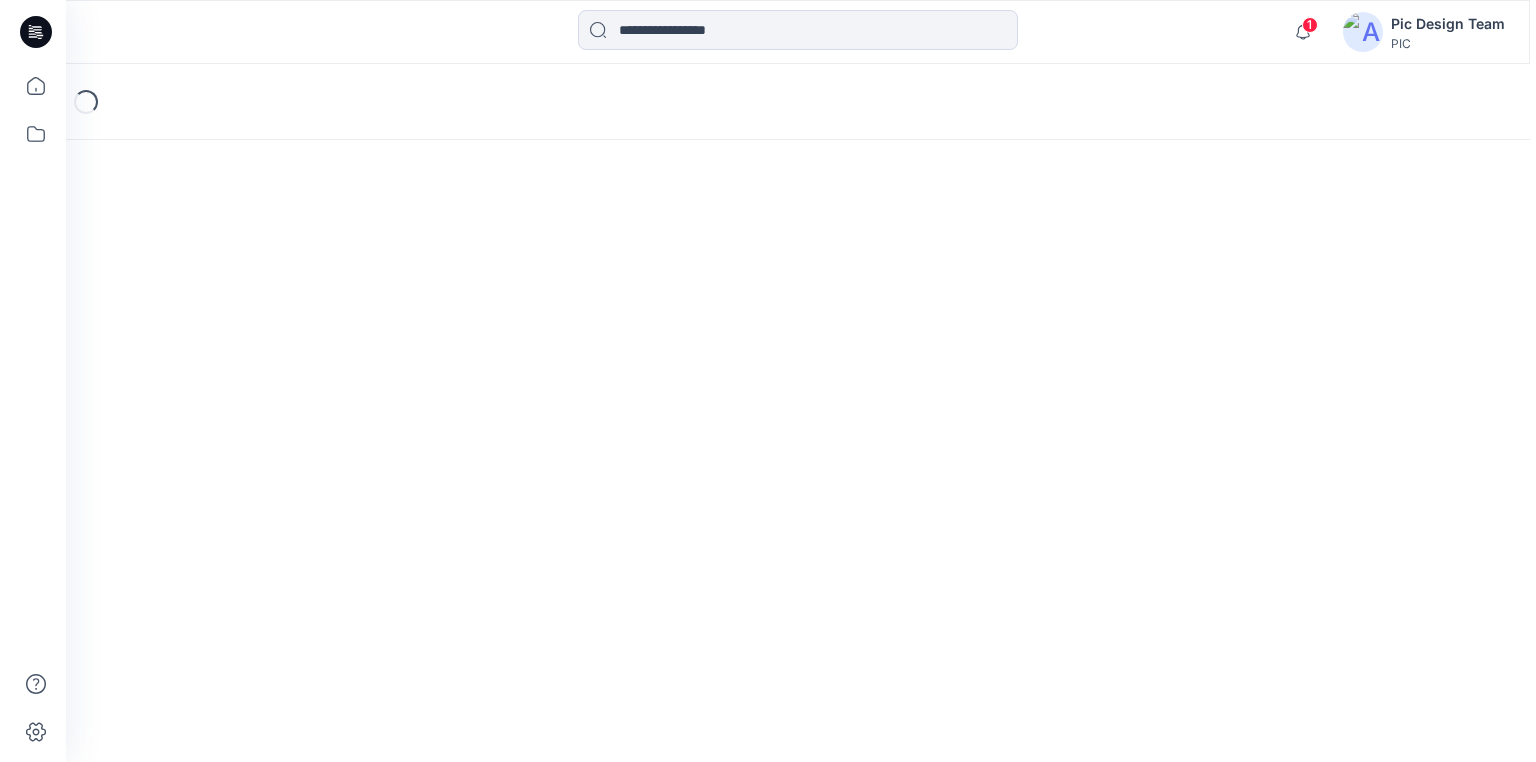 scroll, scrollTop: 0, scrollLeft: 0, axis: both 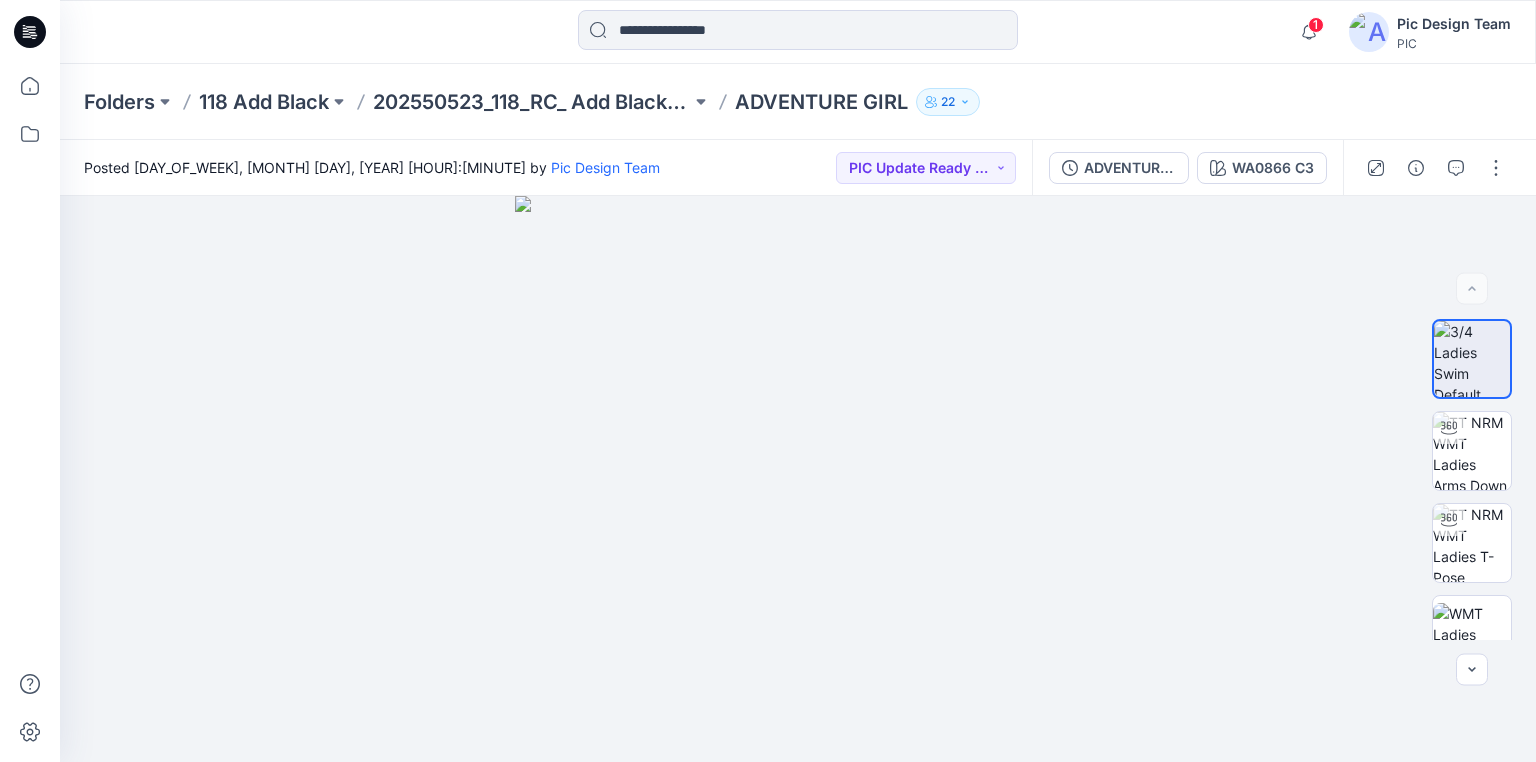 click 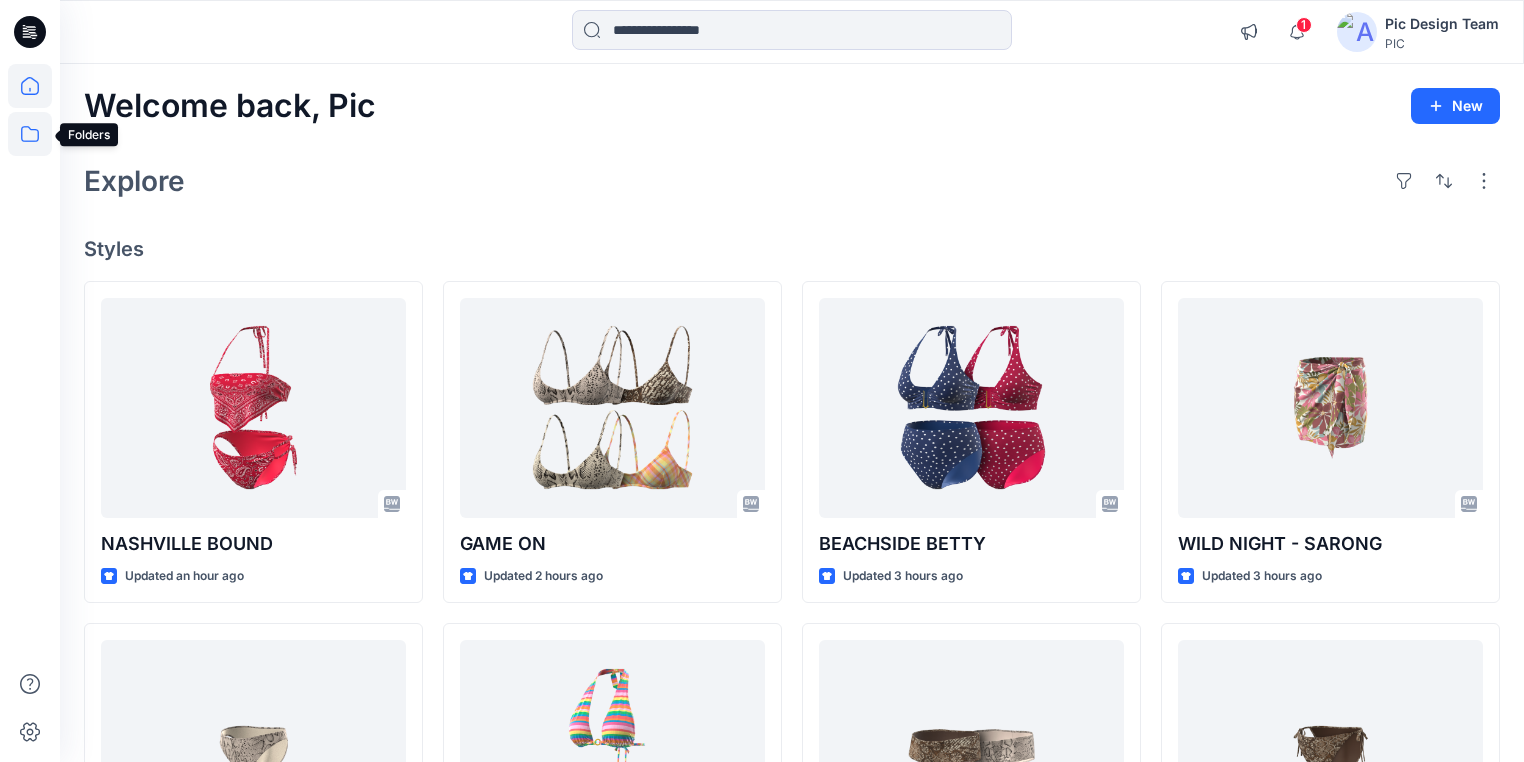 click 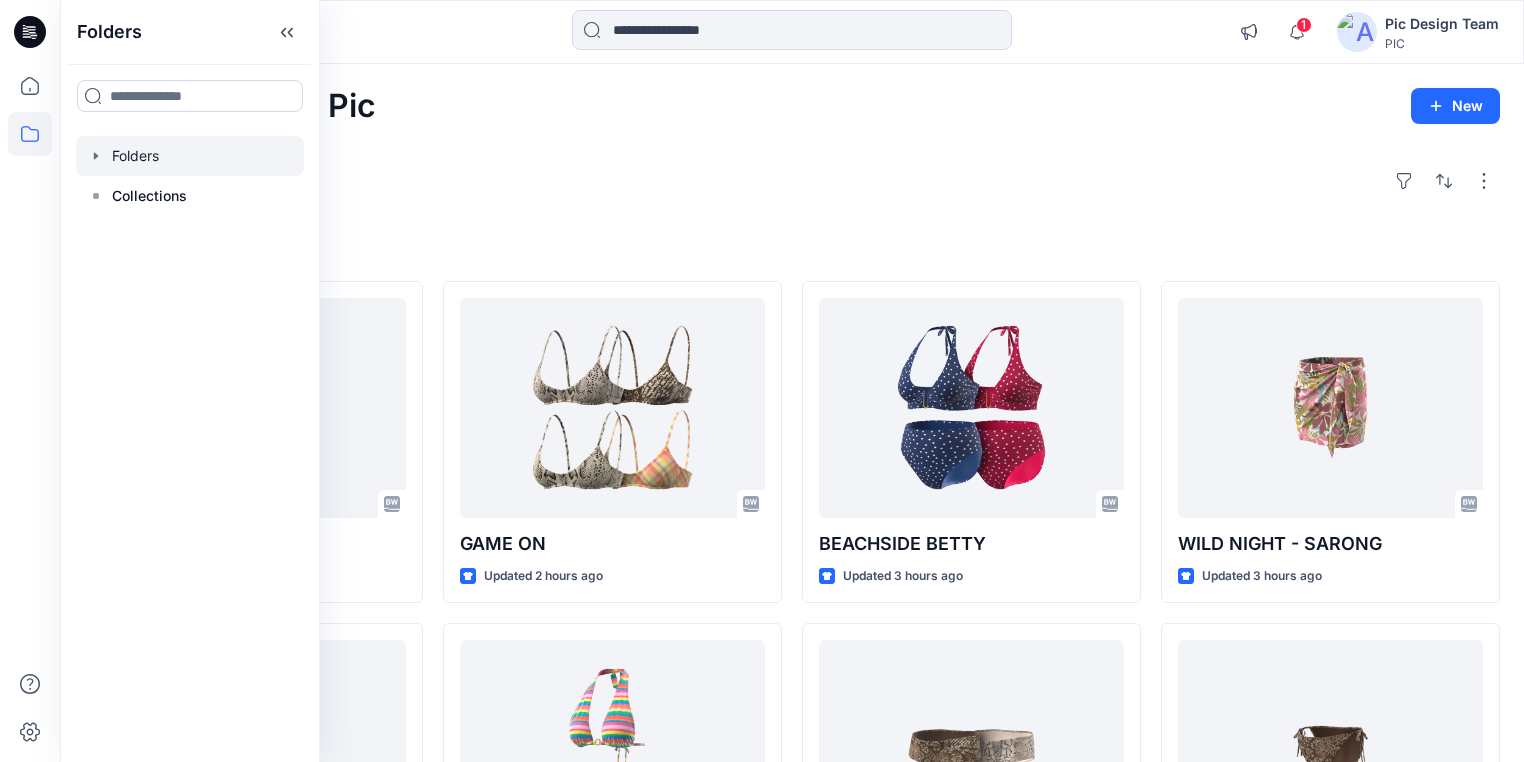 click at bounding box center [190, 156] 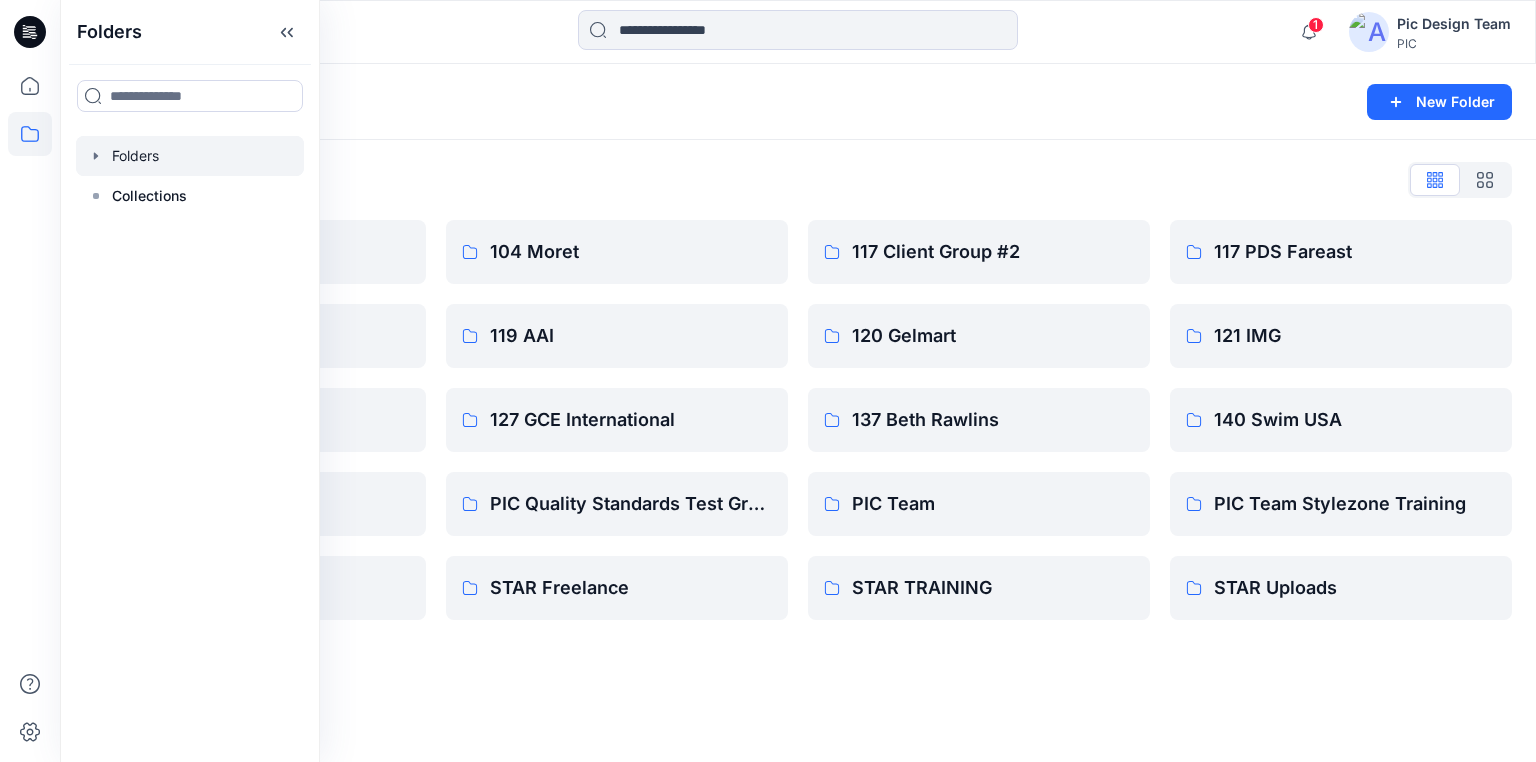 click on "Folders List 103 HIS International 118 Add Black 121 IMG Client Group INTERNAL PIC STAR Client Blocks 104 Moret 119 AAI 127 GCE International PIC Quality Standards Test Group STAR Freelance 117 Client Group #2 120 Gelmart 137 Beth Rawlins PIC Team STAR TRAINING 117 PDS Fareast 121 IMG 140 Swim USA PIC Team Stylezone Training STAR Uploads" at bounding box center [798, 392] 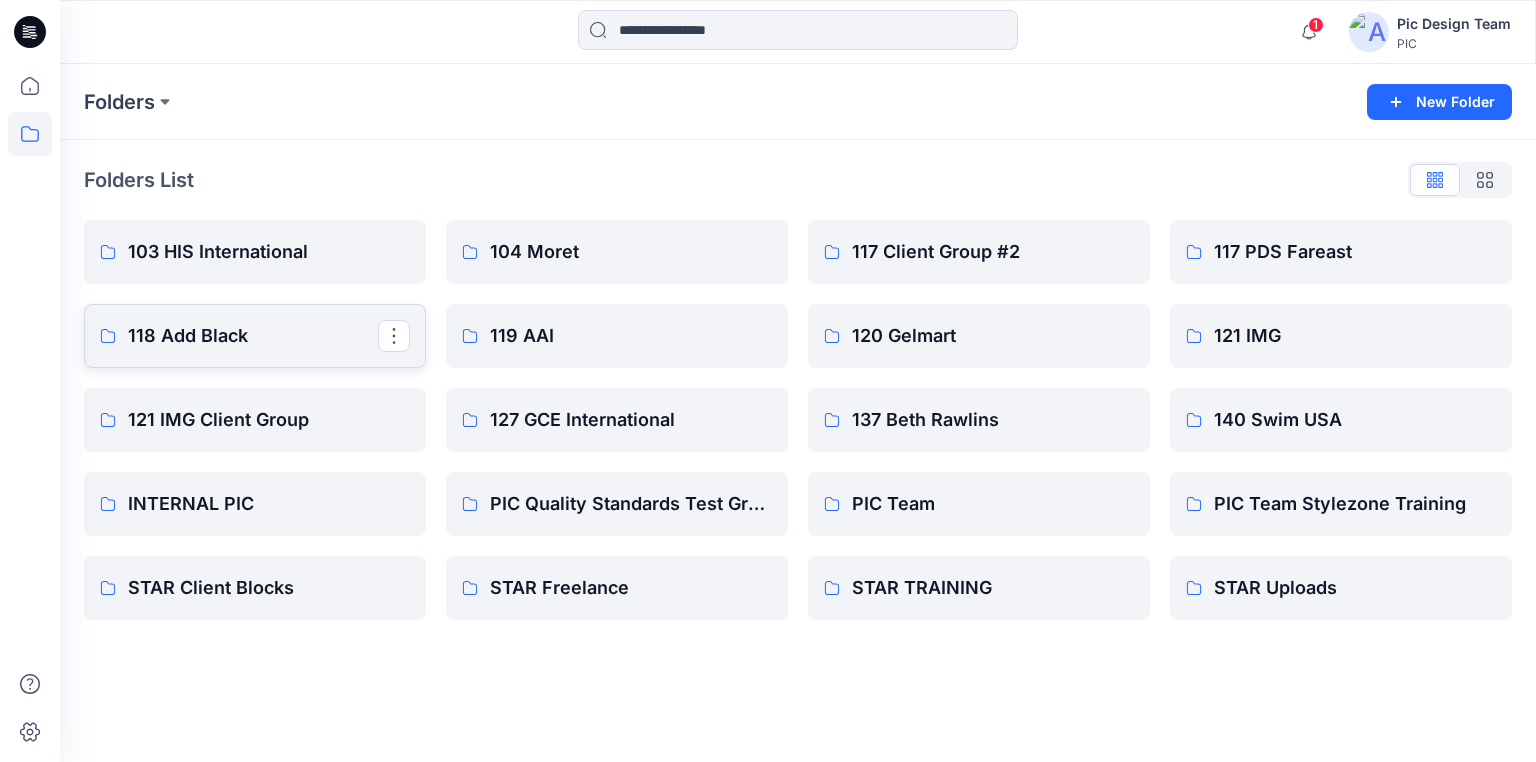 click on "118 Add Black" at bounding box center (253, 336) 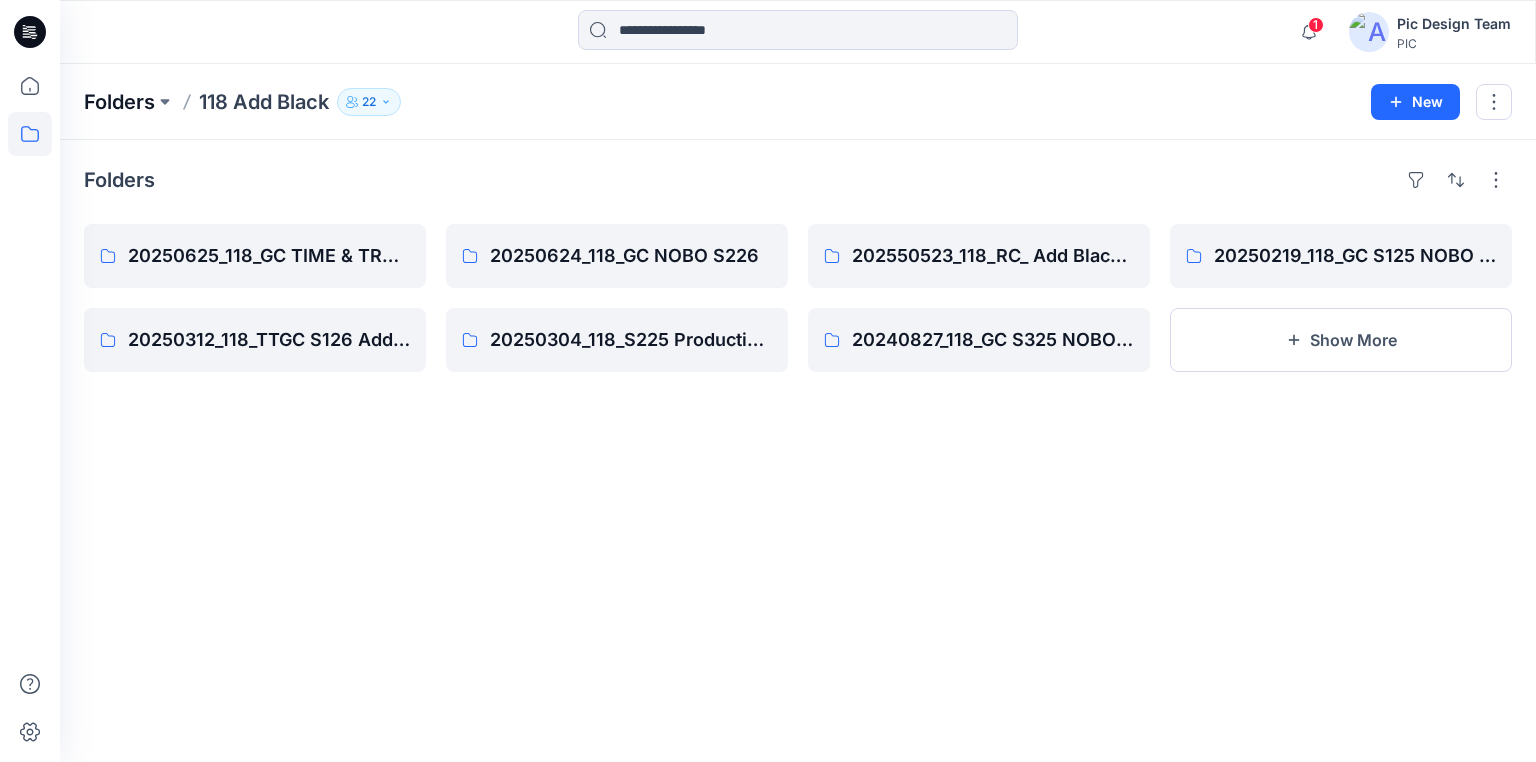 click on "Folders" at bounding box center (119, 102) 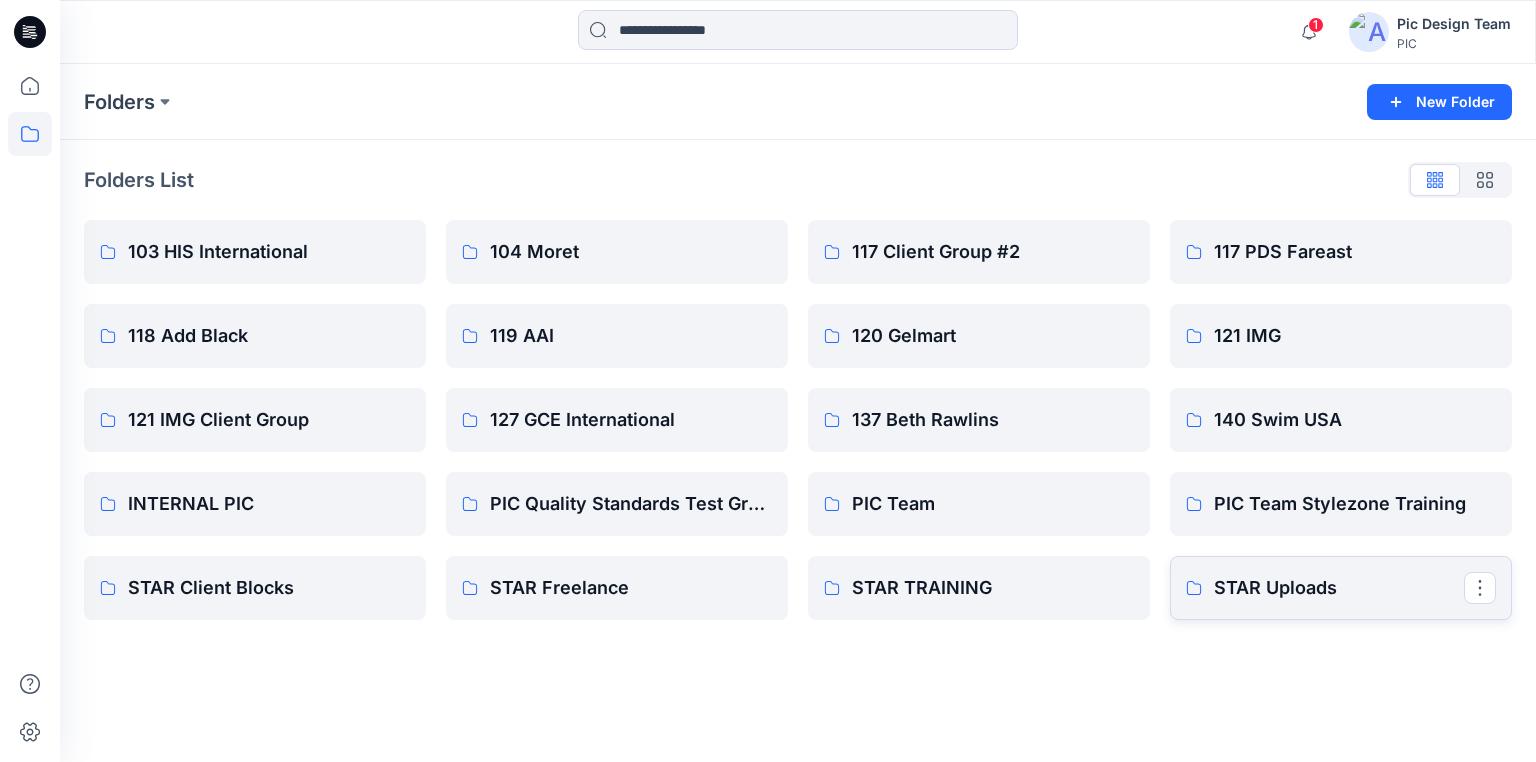 click on "STAR Uploads" at bounding box center (1339, 588) 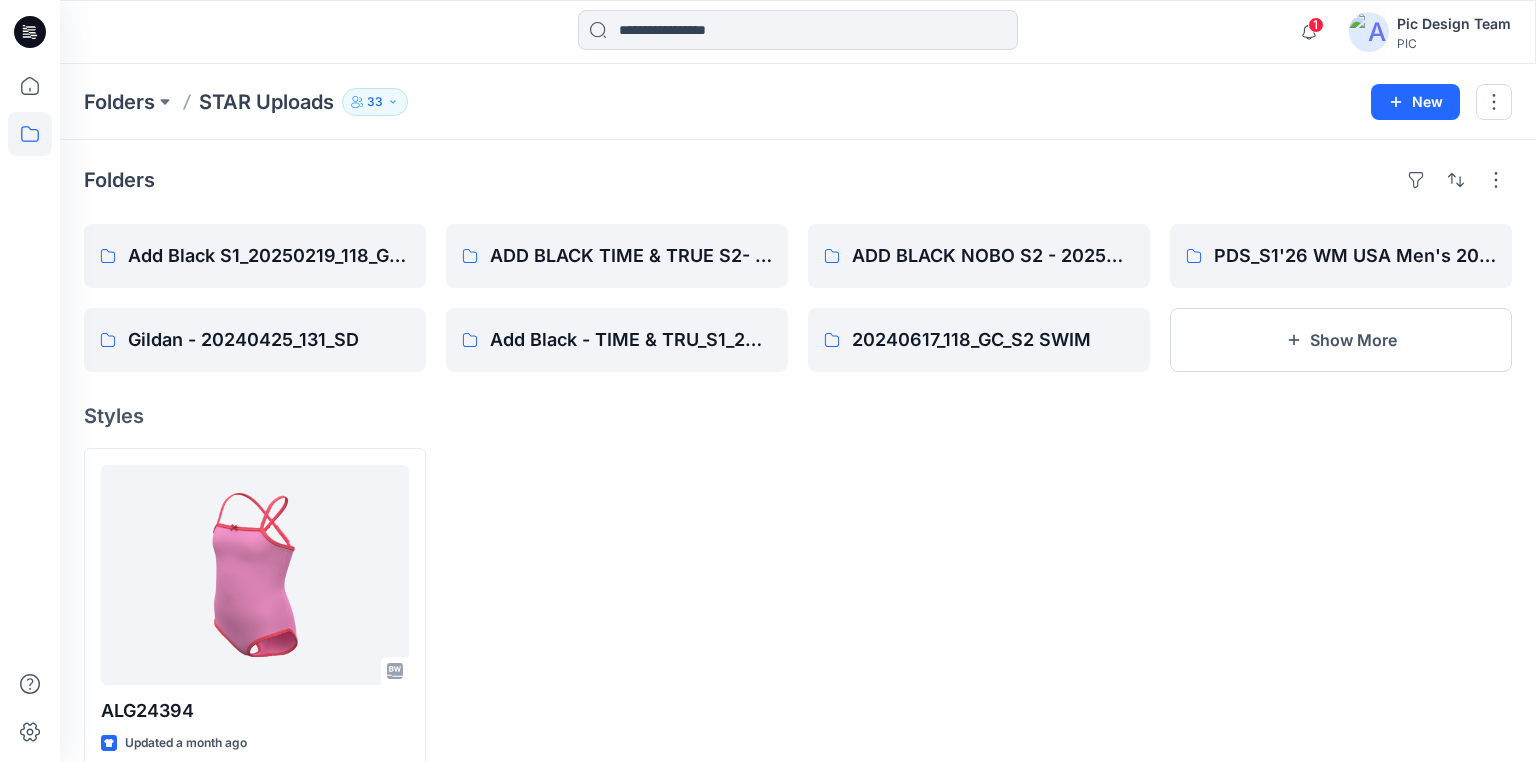 click 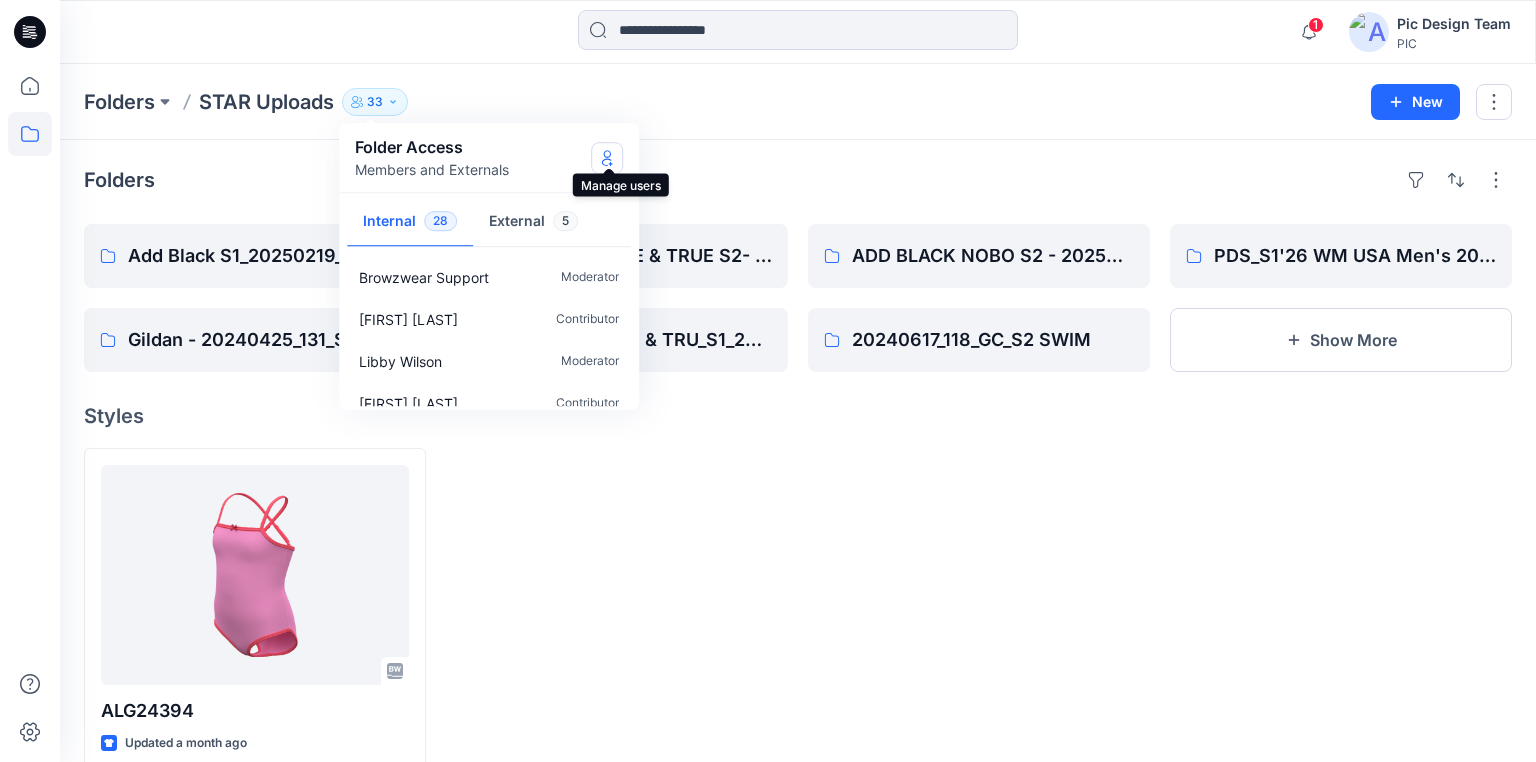 click 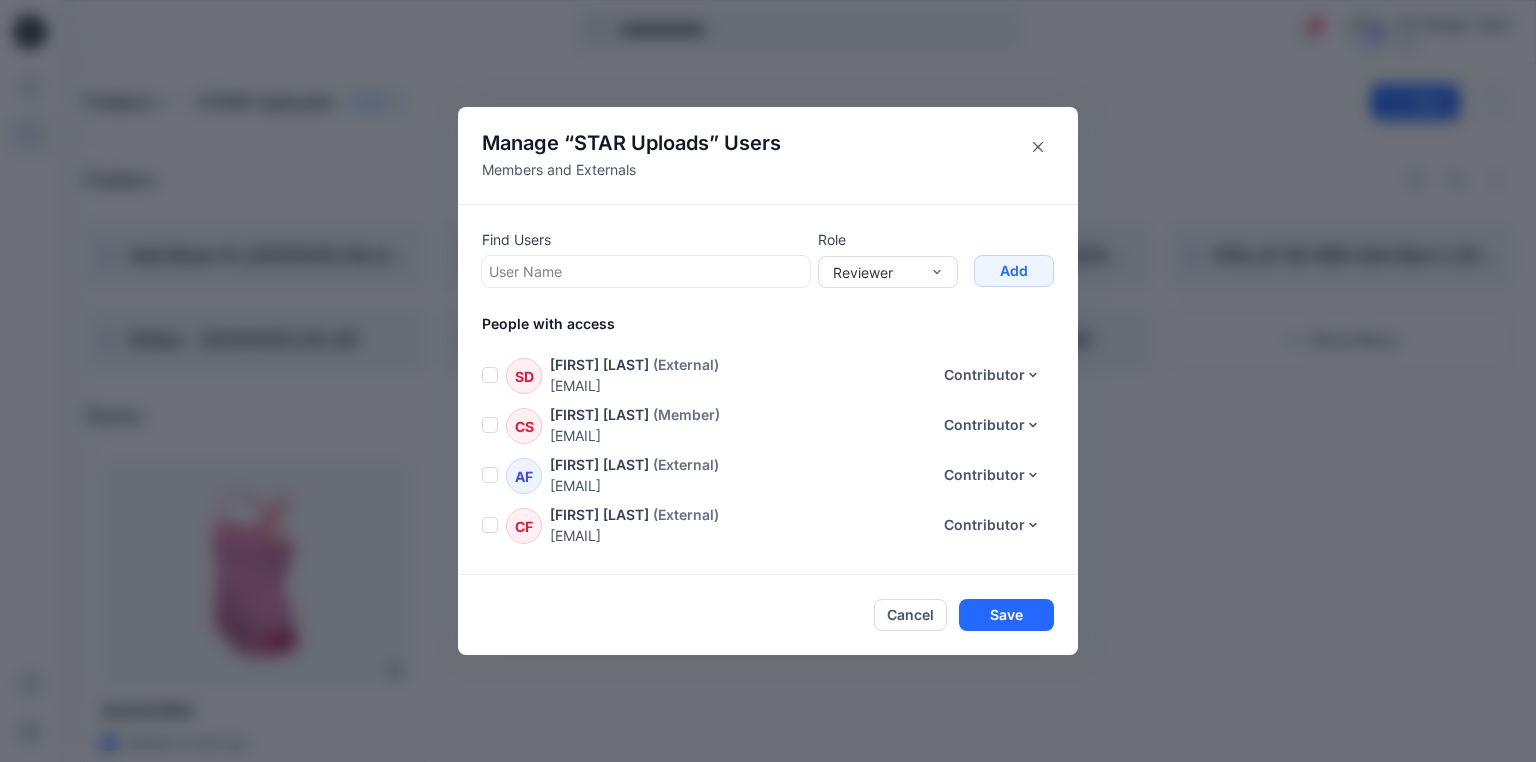 scroll, scrollTop: 670, scrollLeft: 0, axis: vertical 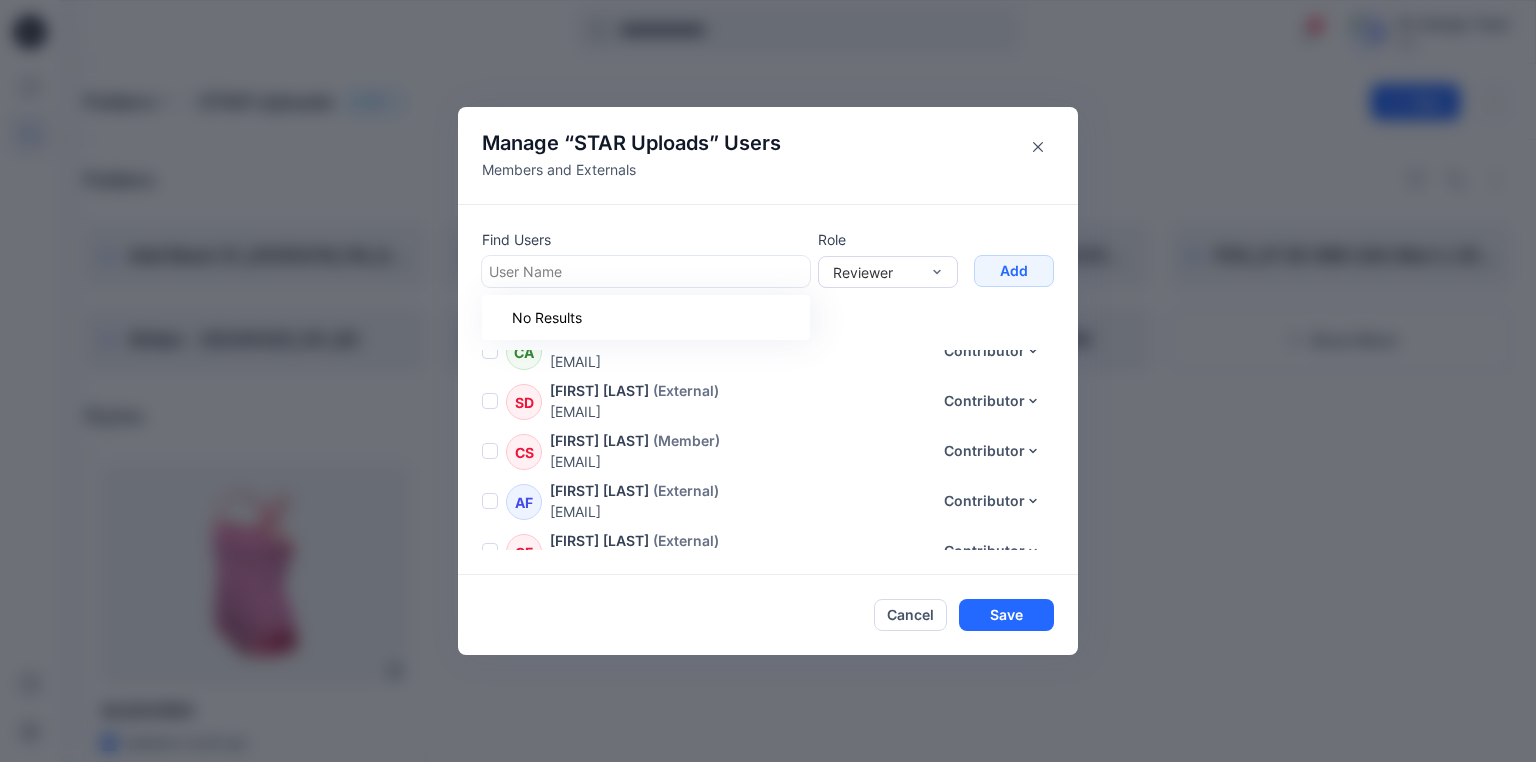 click at bounding box center [646, 271] 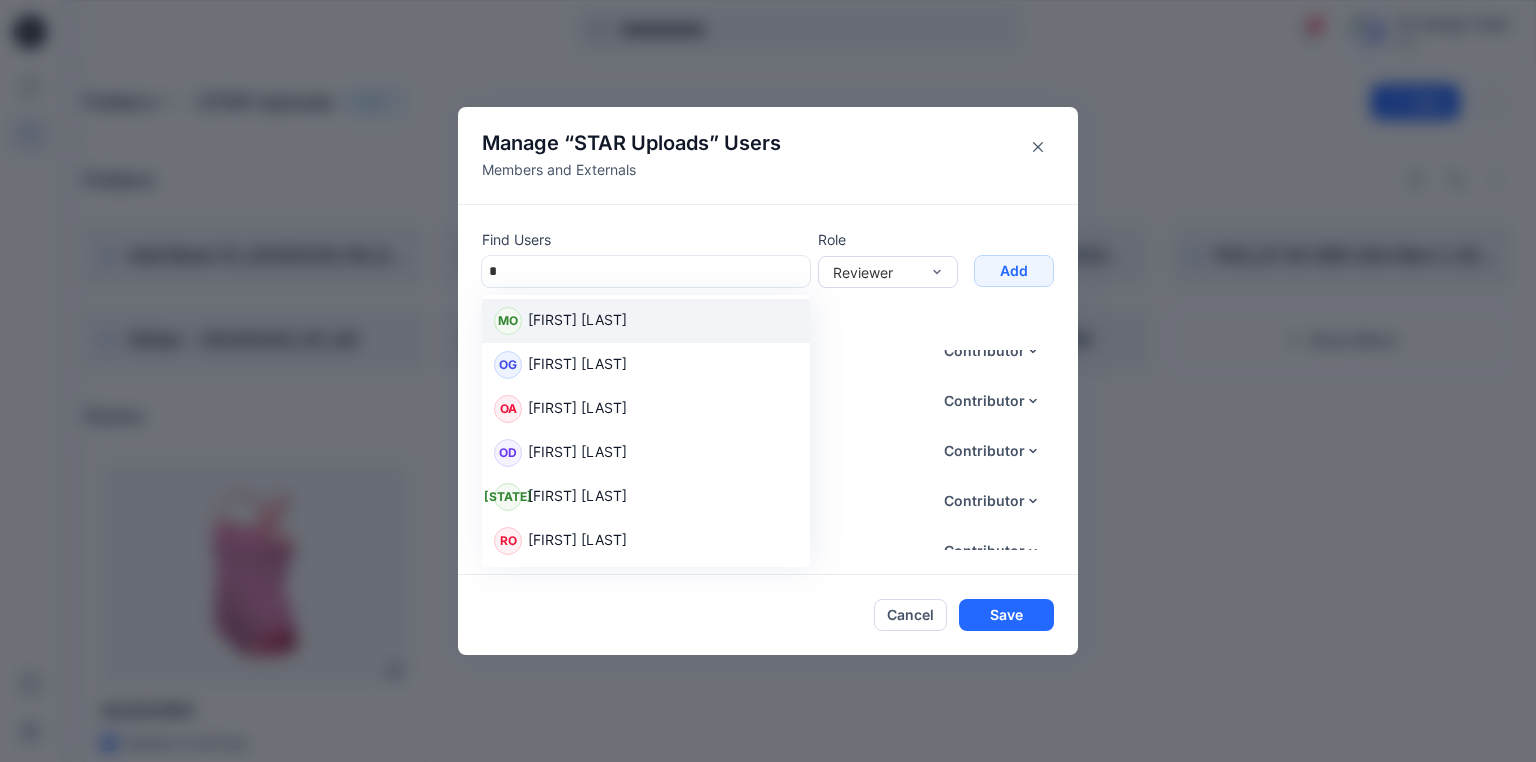 type on "**" 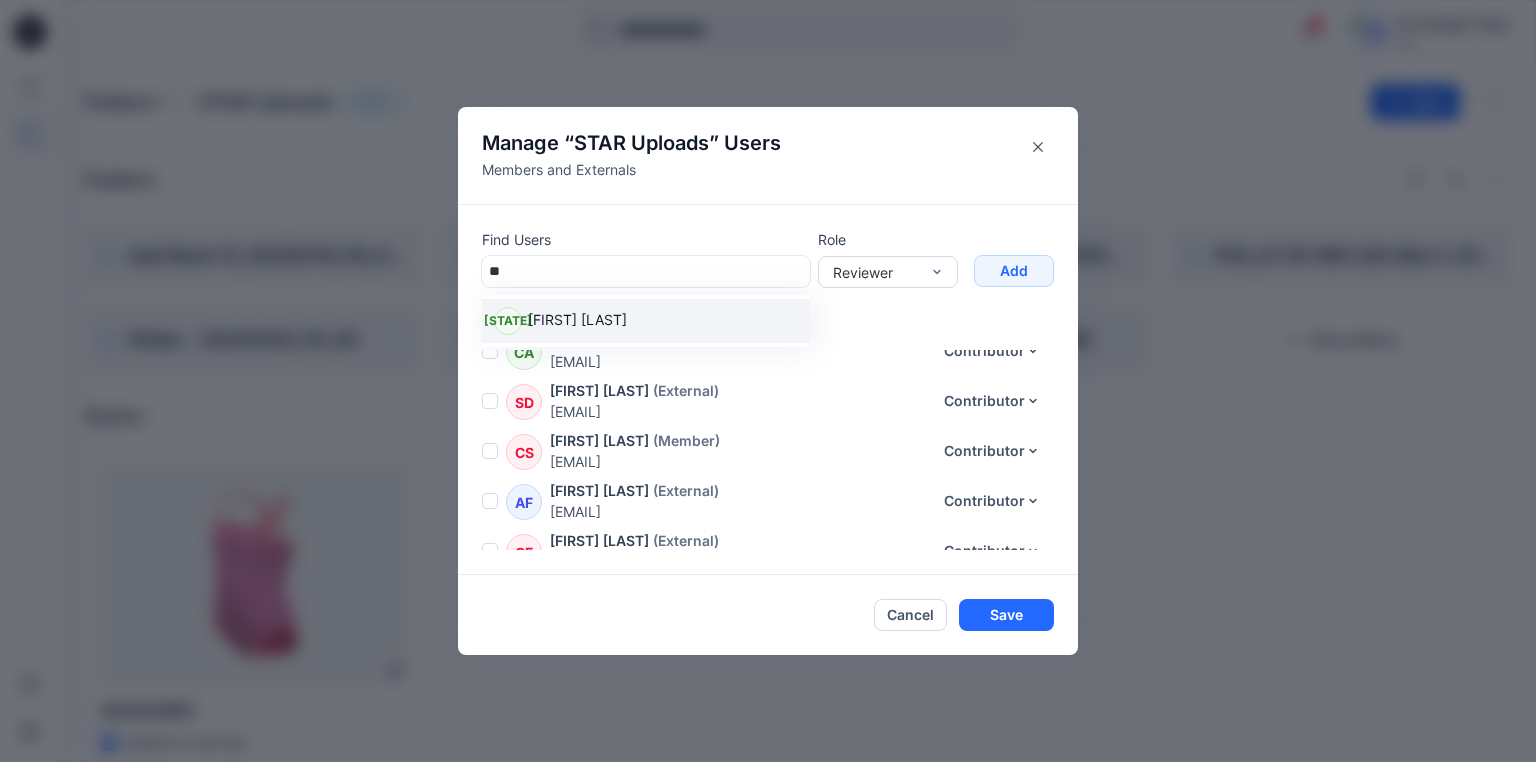 click on "[FIRST] [LAST]" at bounding box center (577, 322) 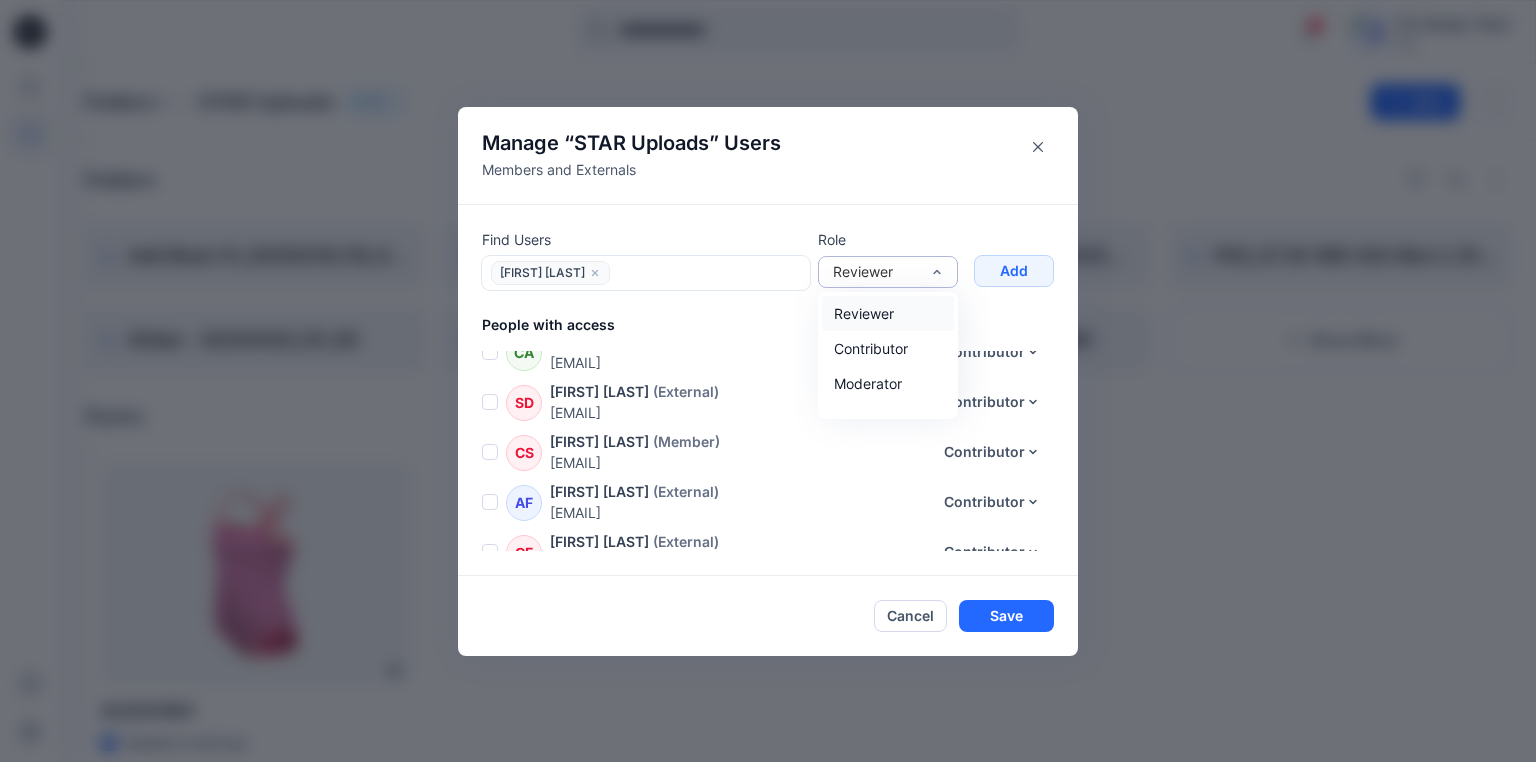 click on "Reviewer" at bounding box center [876, 271] 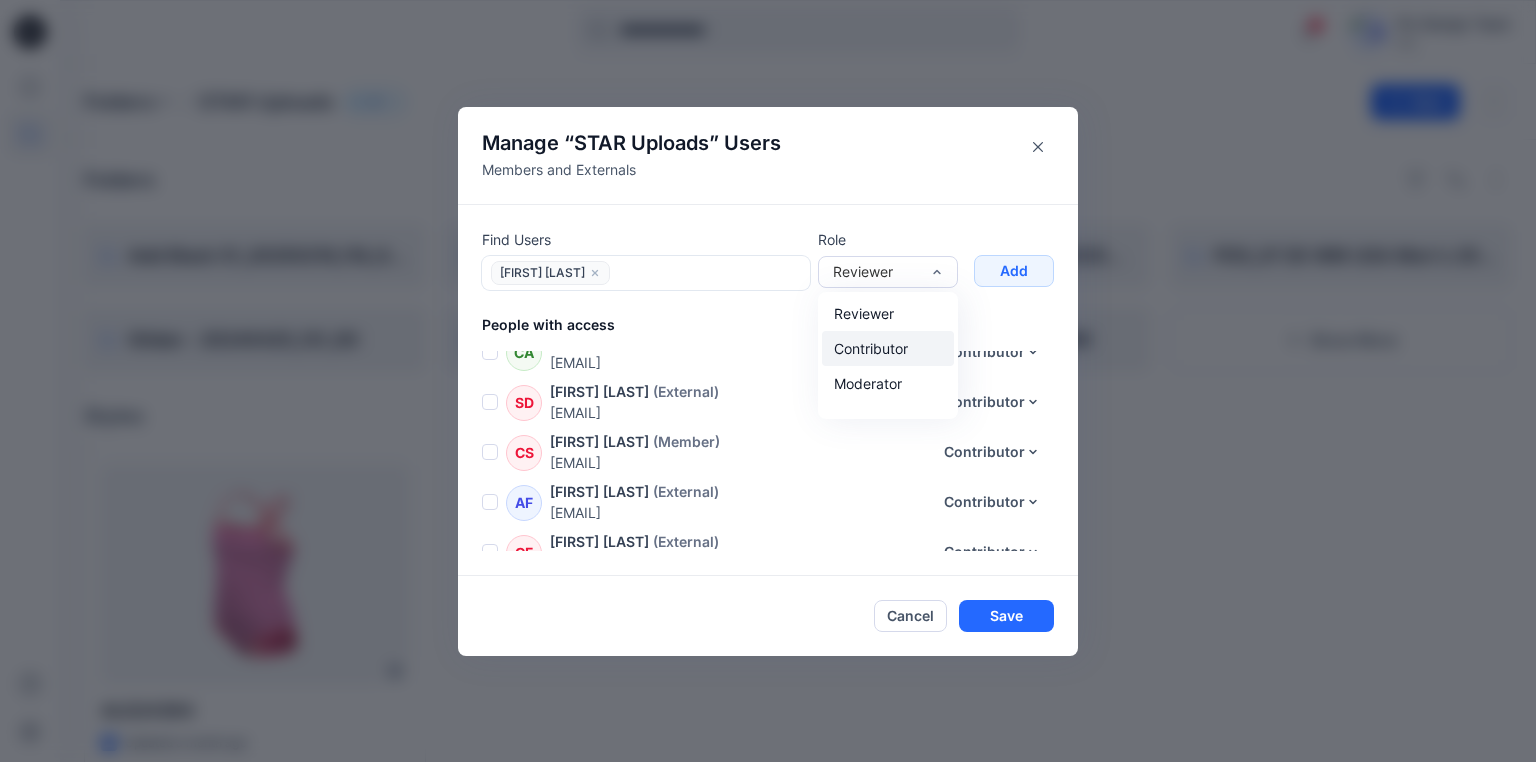 click on "Contributor" at bounding box center [888, 348] 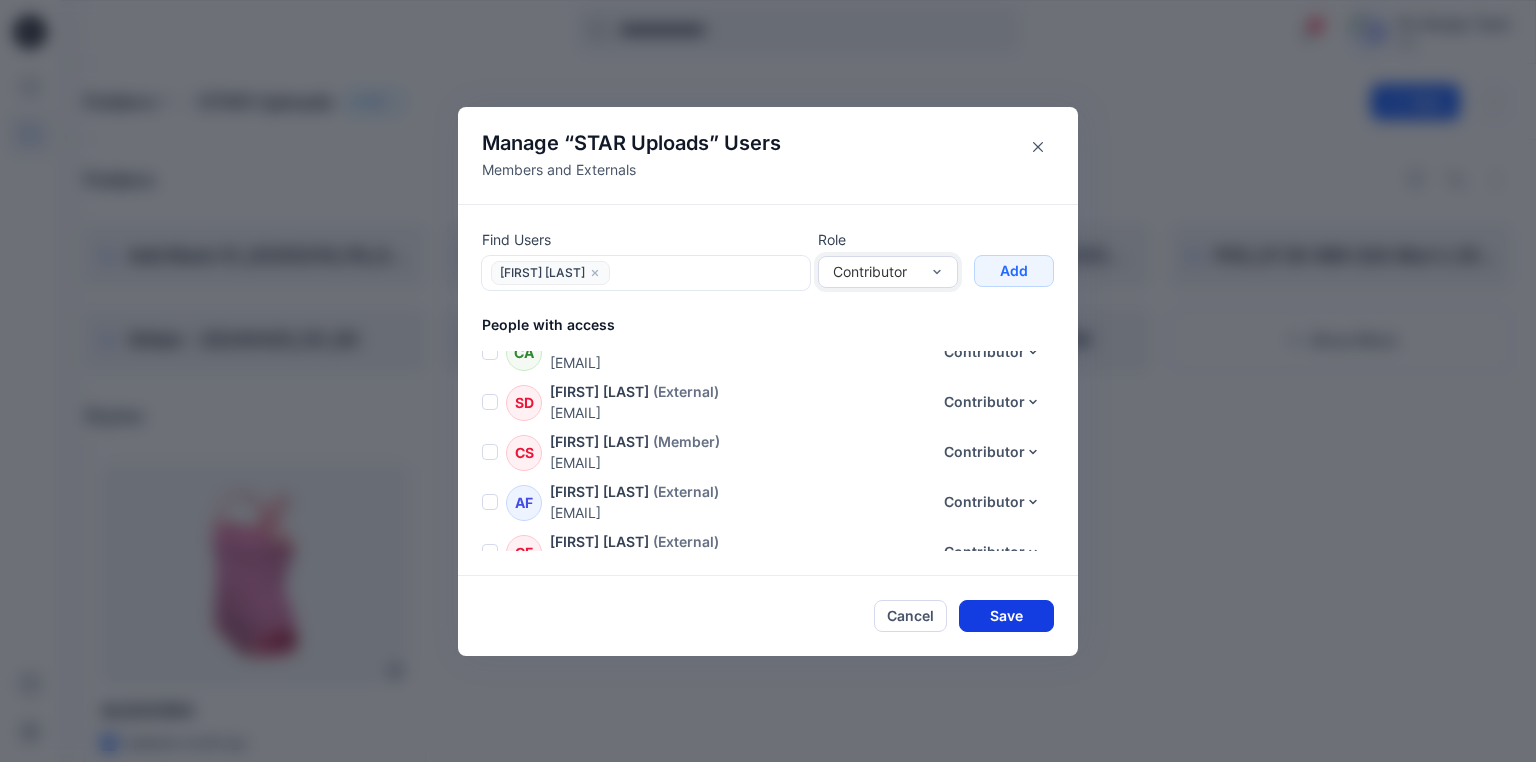 click on "Save" at bounding box center [1006, 616] 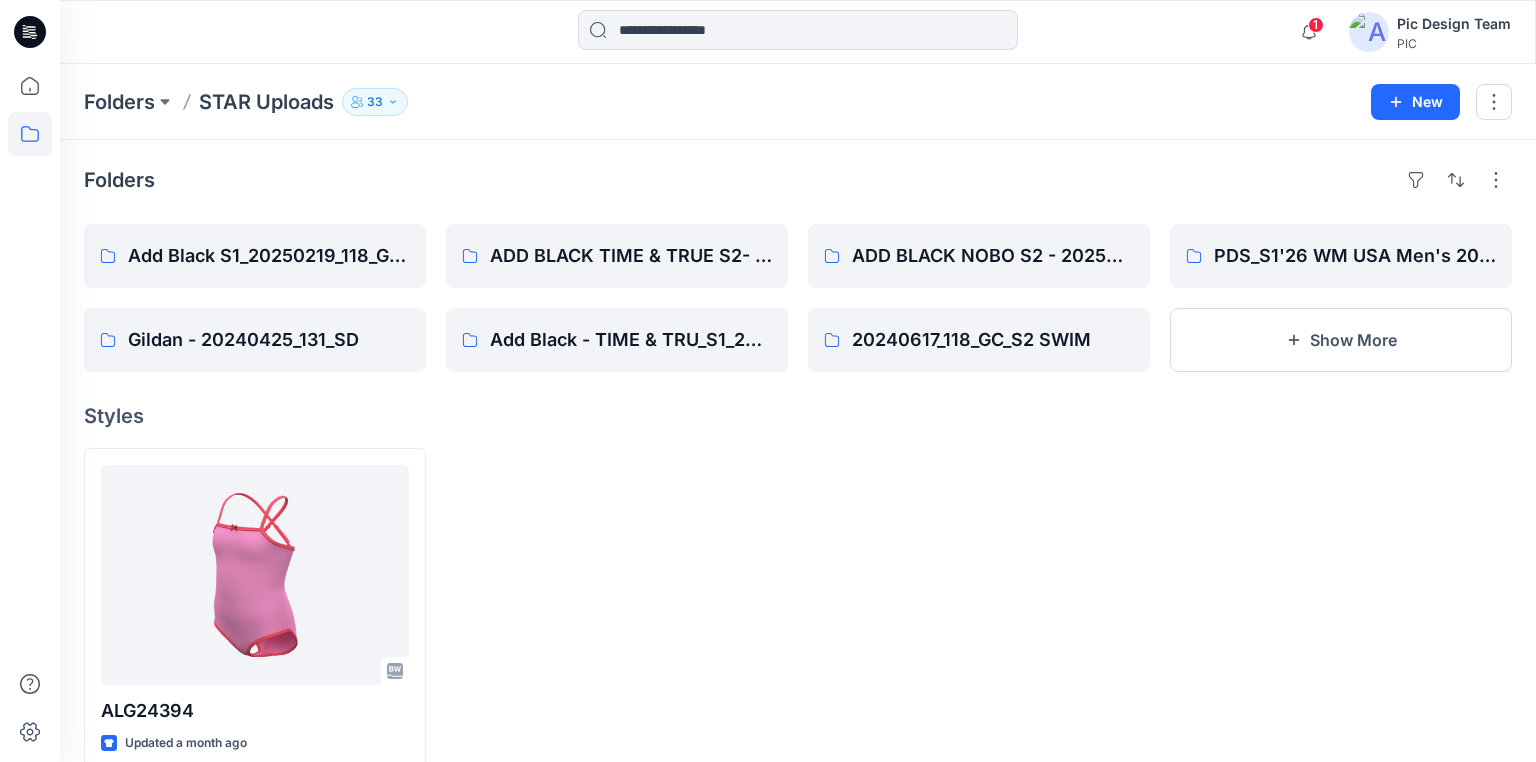 click on "33" at bounding box center [375, 102] 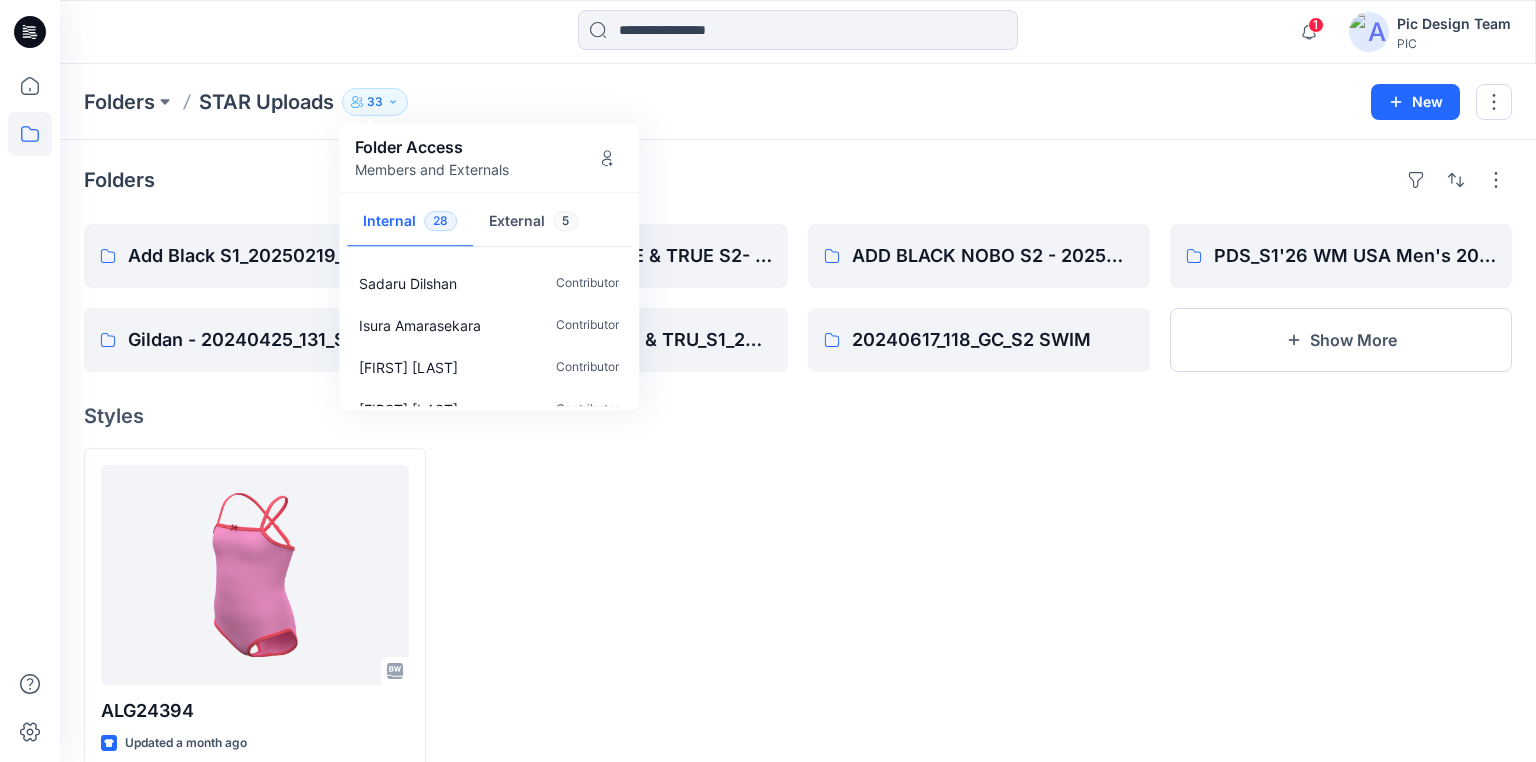 scroll, scrollTop: 1025, scrollLeft: 0, axis: vertical 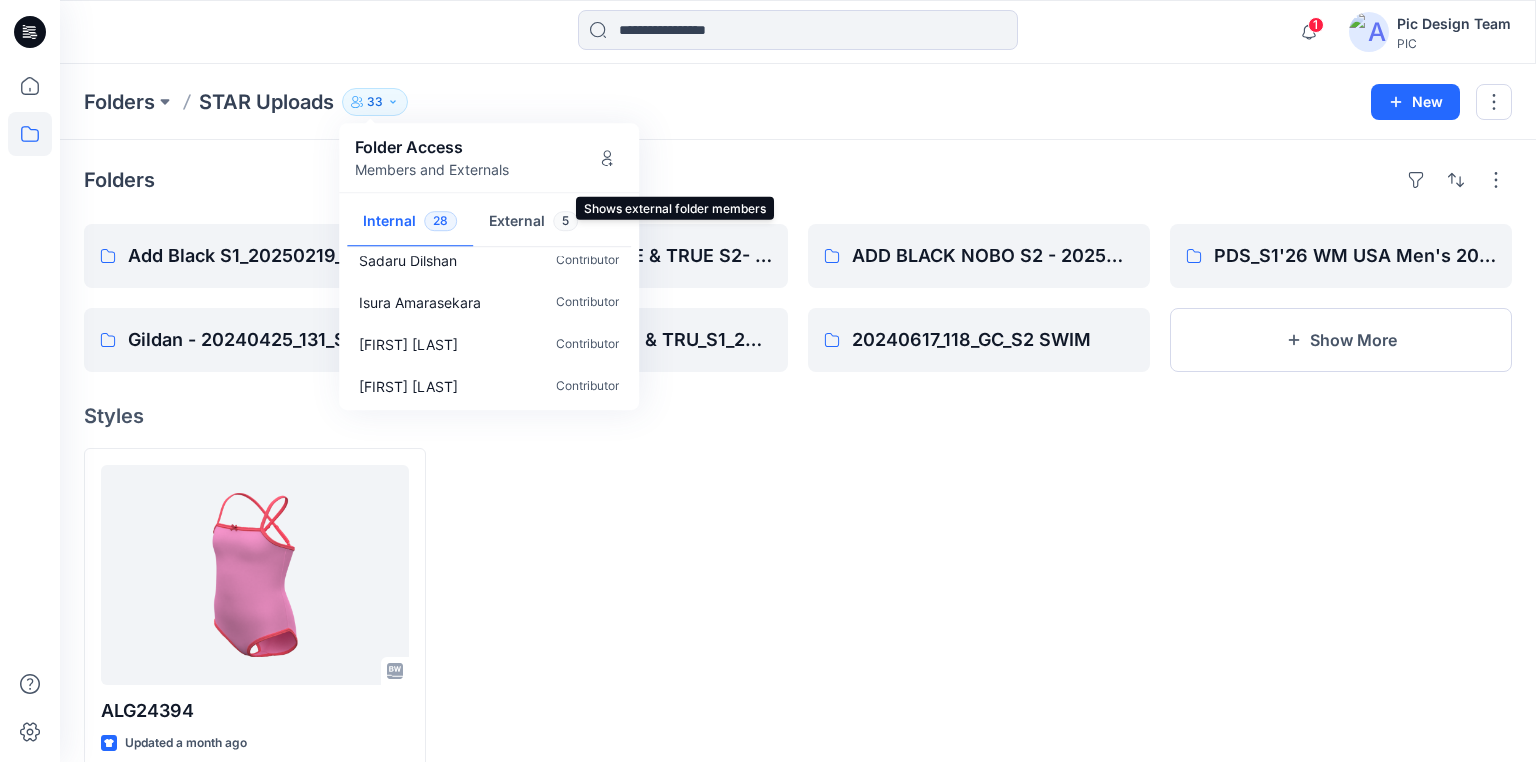 click on "External 5" at bounding box center [533, 222] 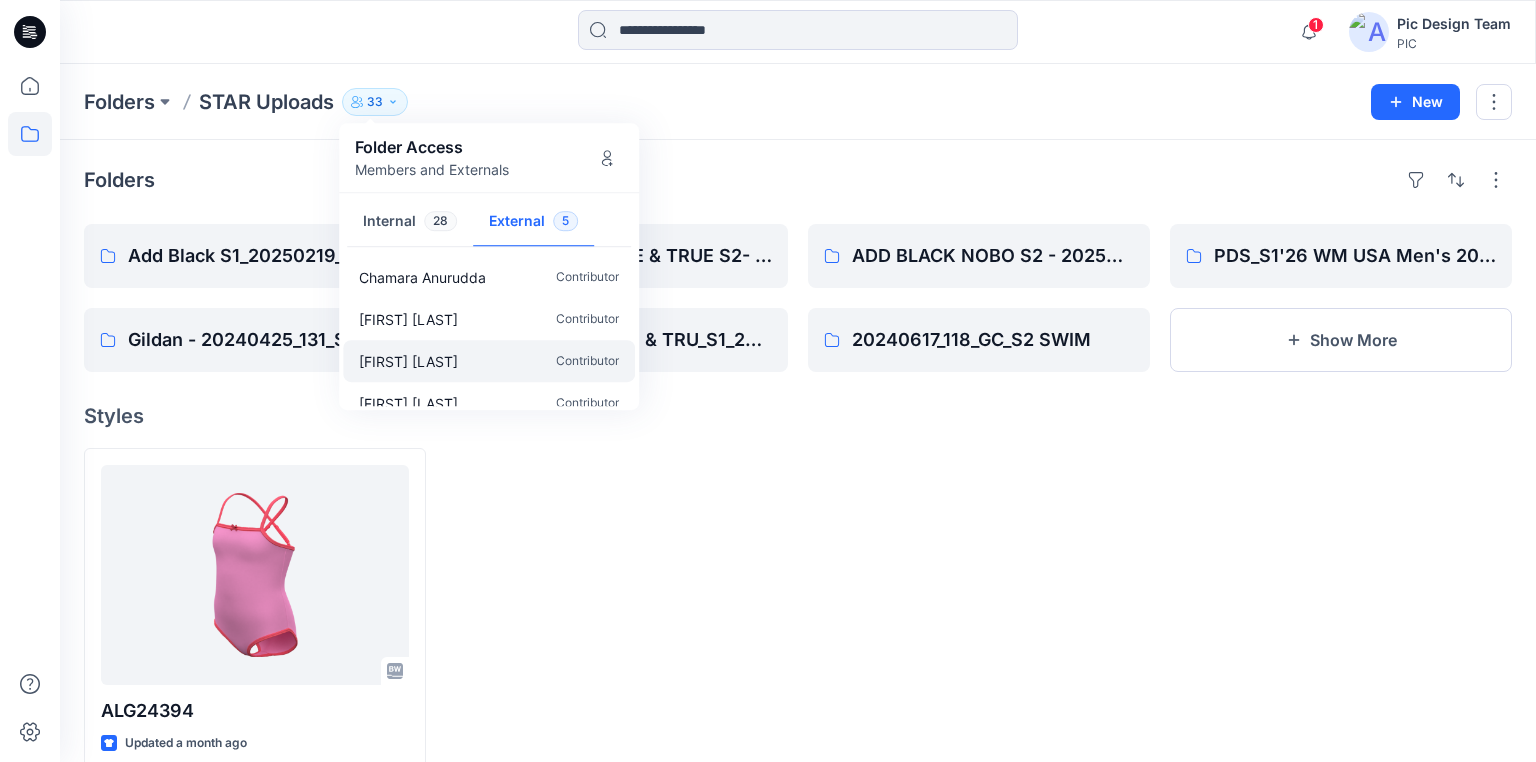 scroll, scrollTop: 60, scrollLeft: 0, axis: vertical 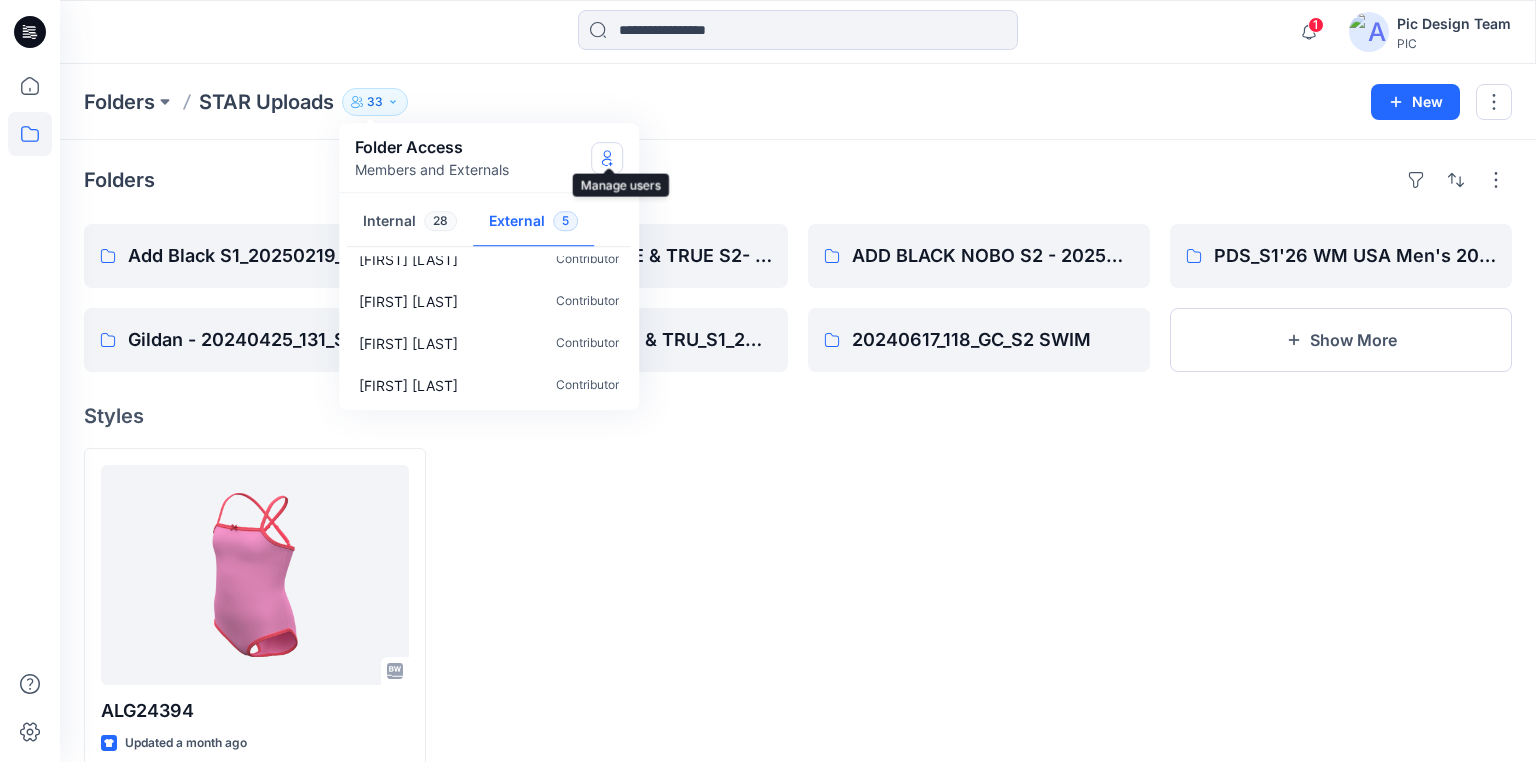 click 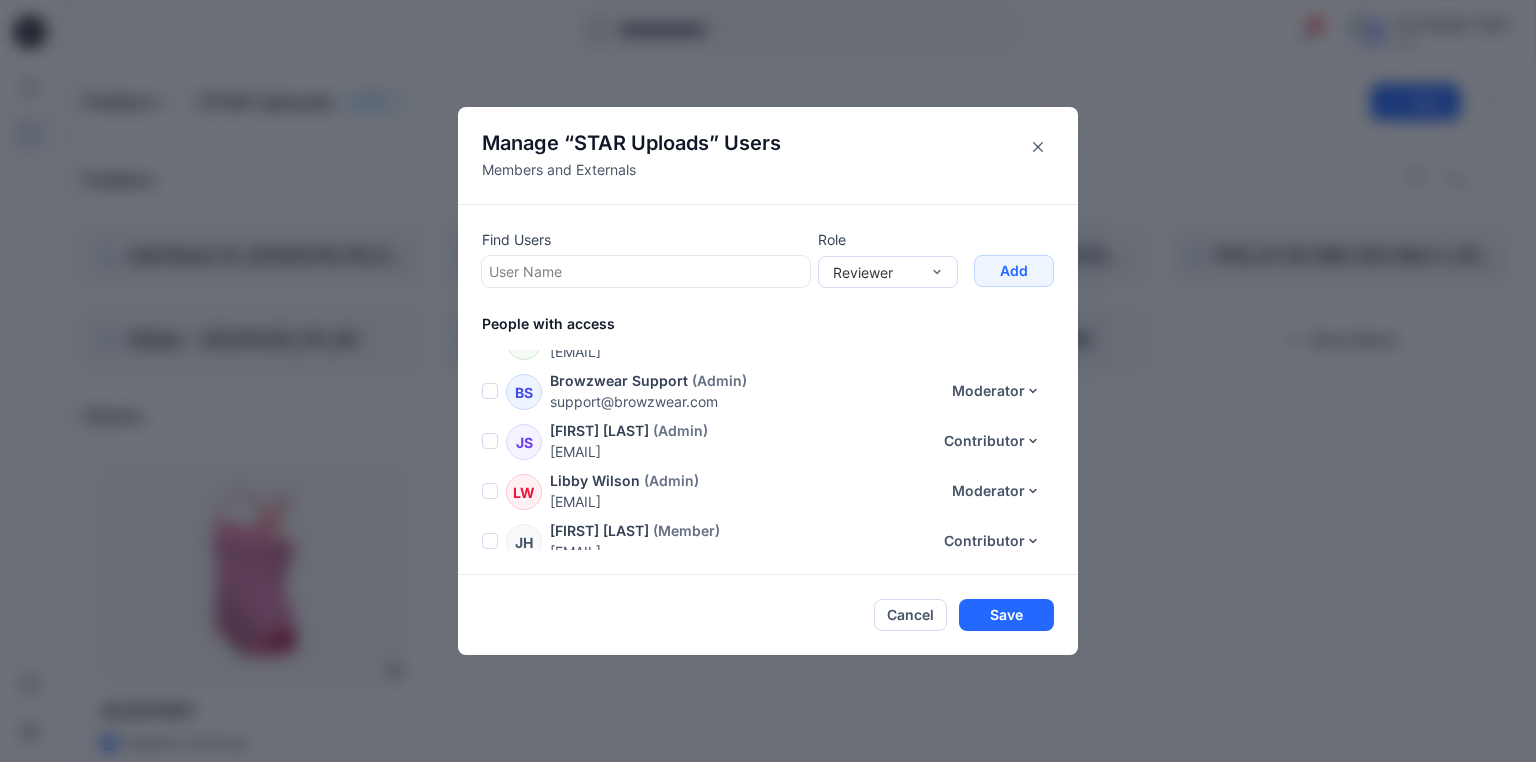 scroll, scrollTop: 0, scrollLeft: 0, axis: both 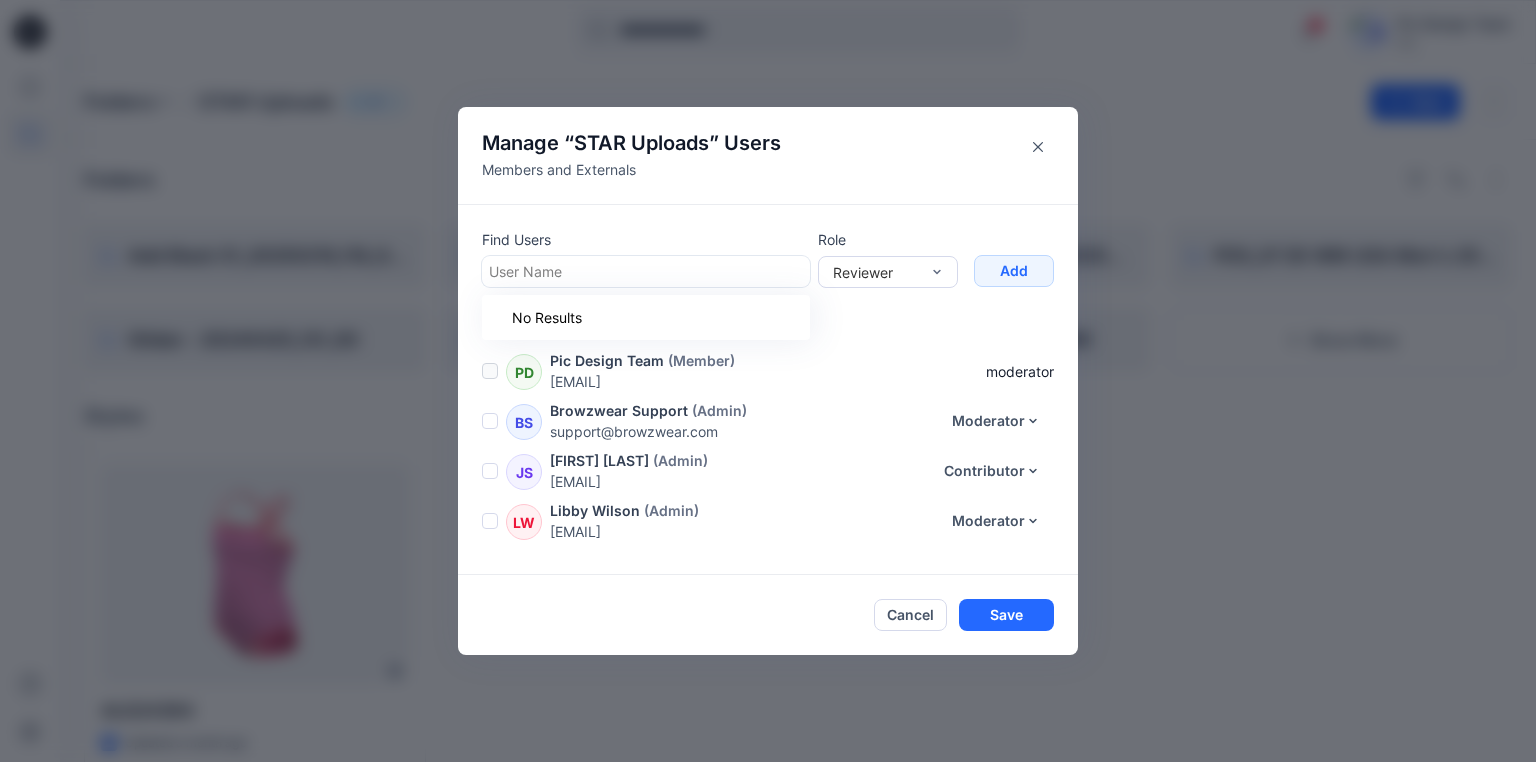 click at bounding box center [646, 271] 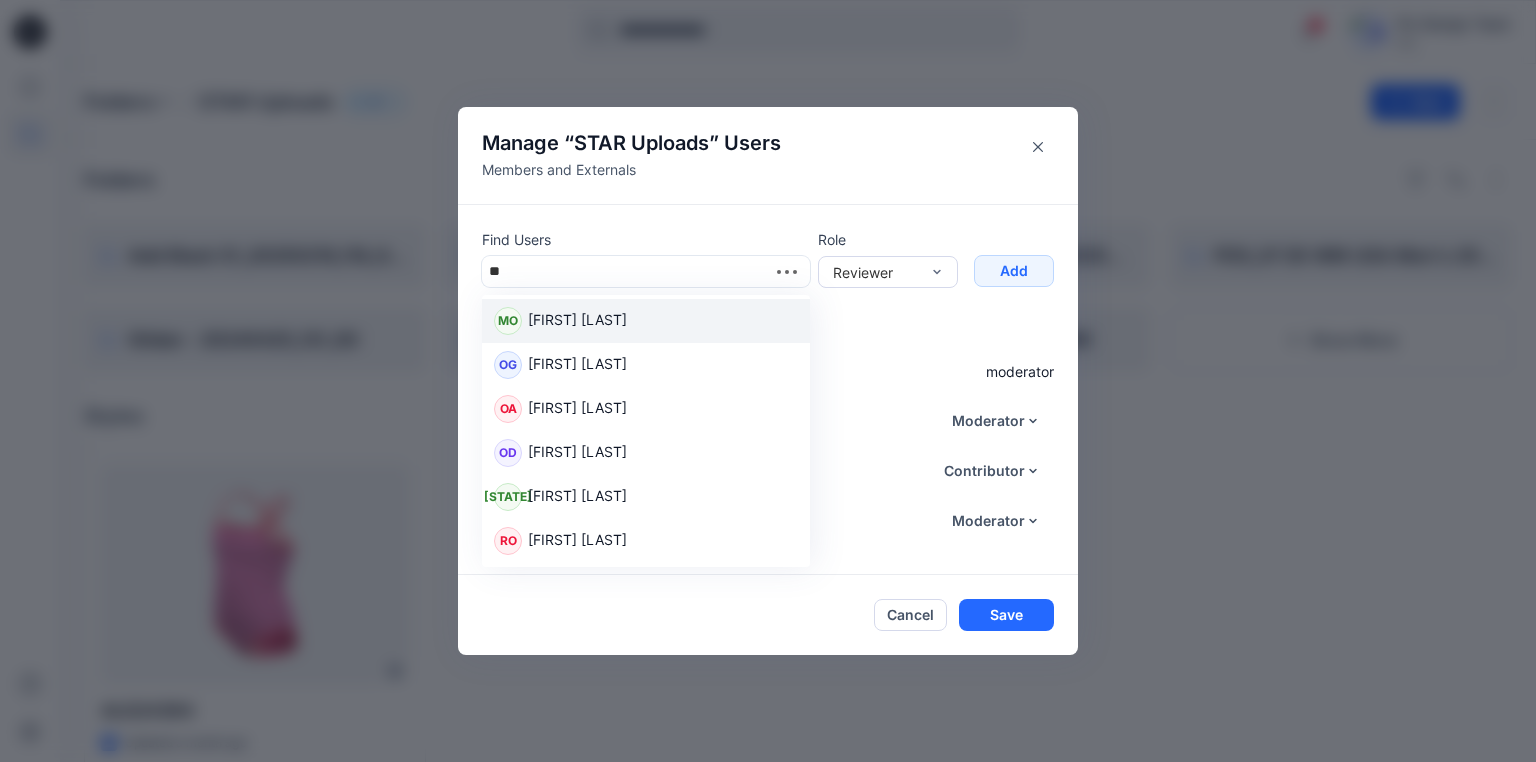 type on "***" 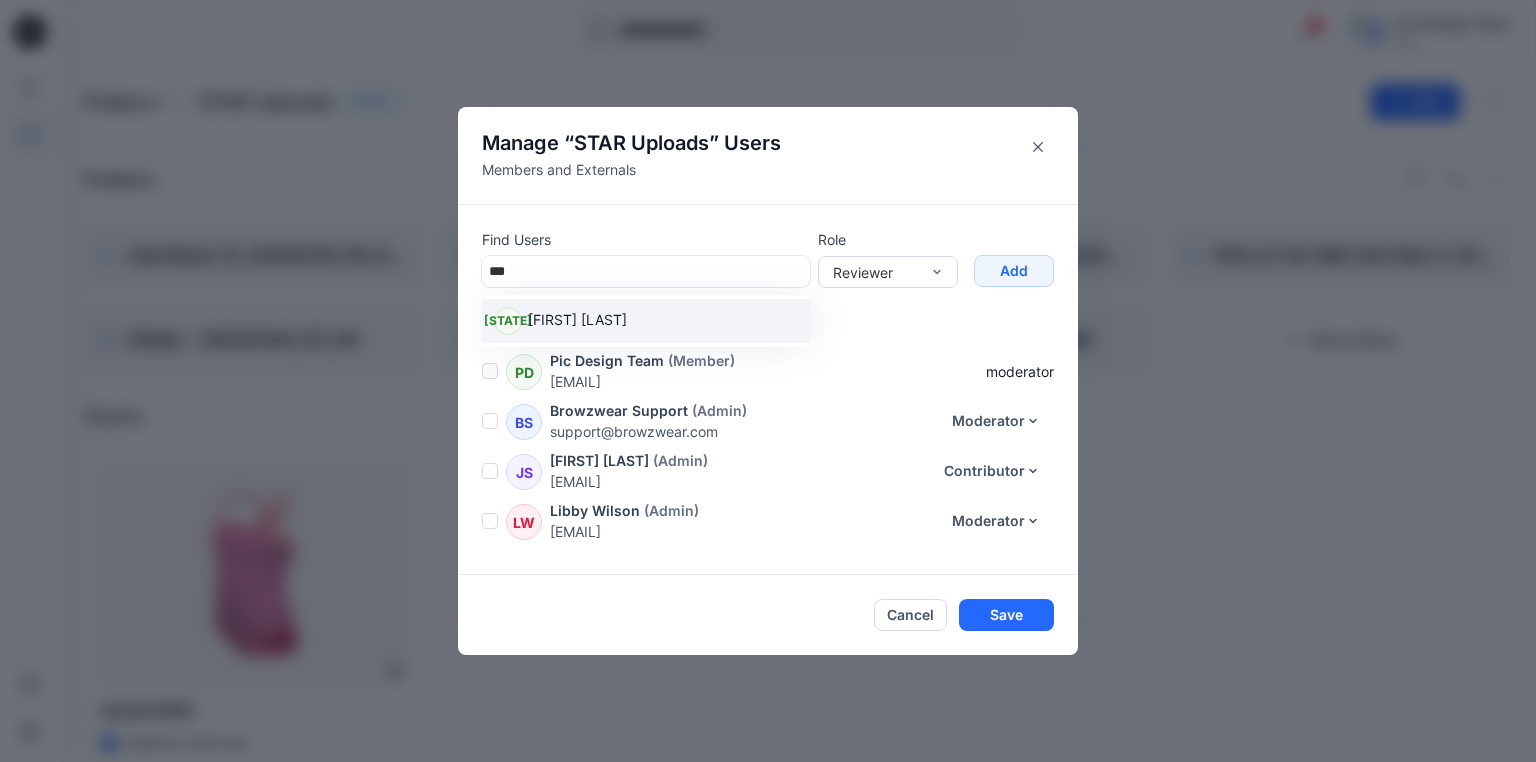 click on "[FIRST] [LAST]" at bounding box center (577, 322) 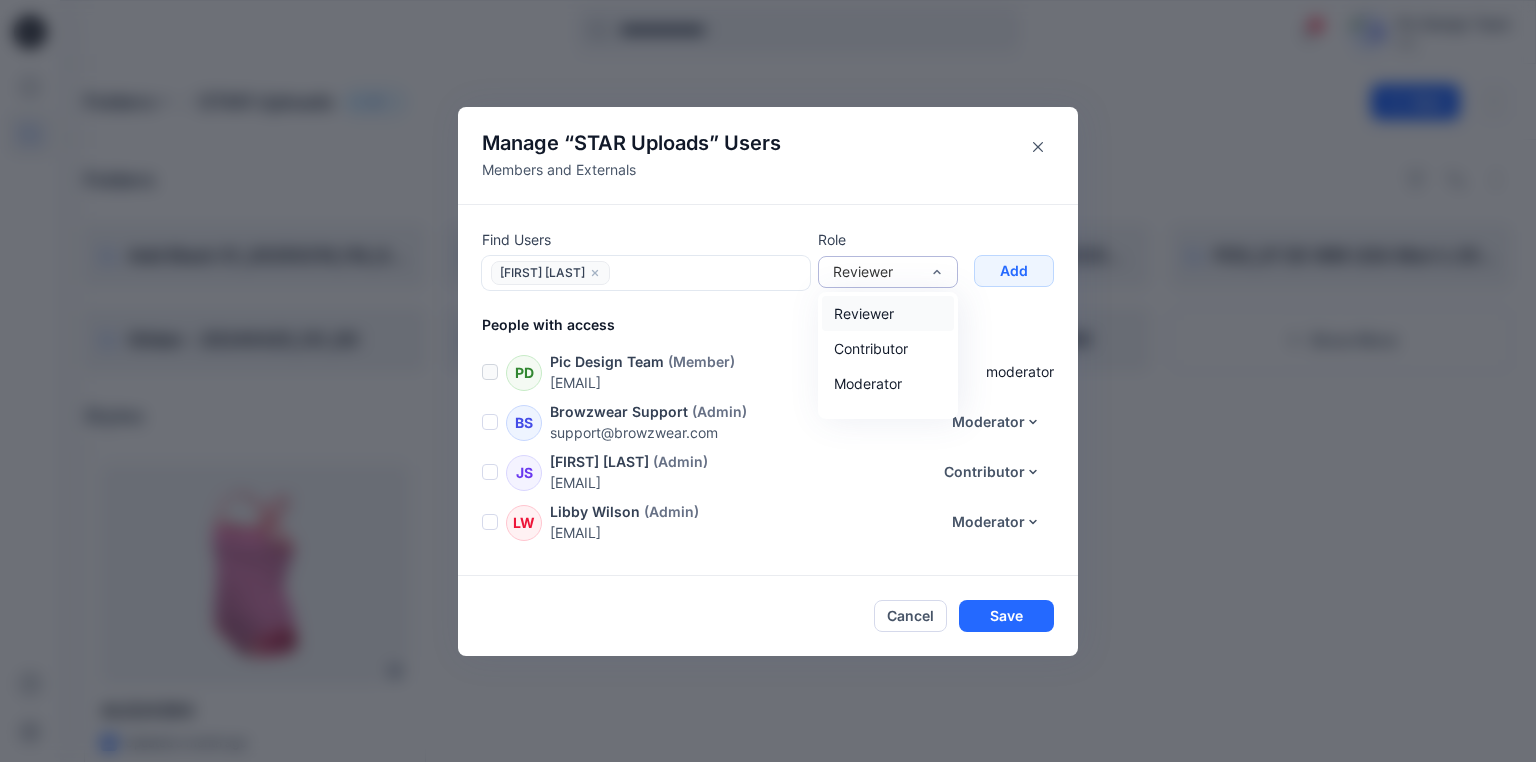 click on "Reviewer" at bounding box center [876, 271] 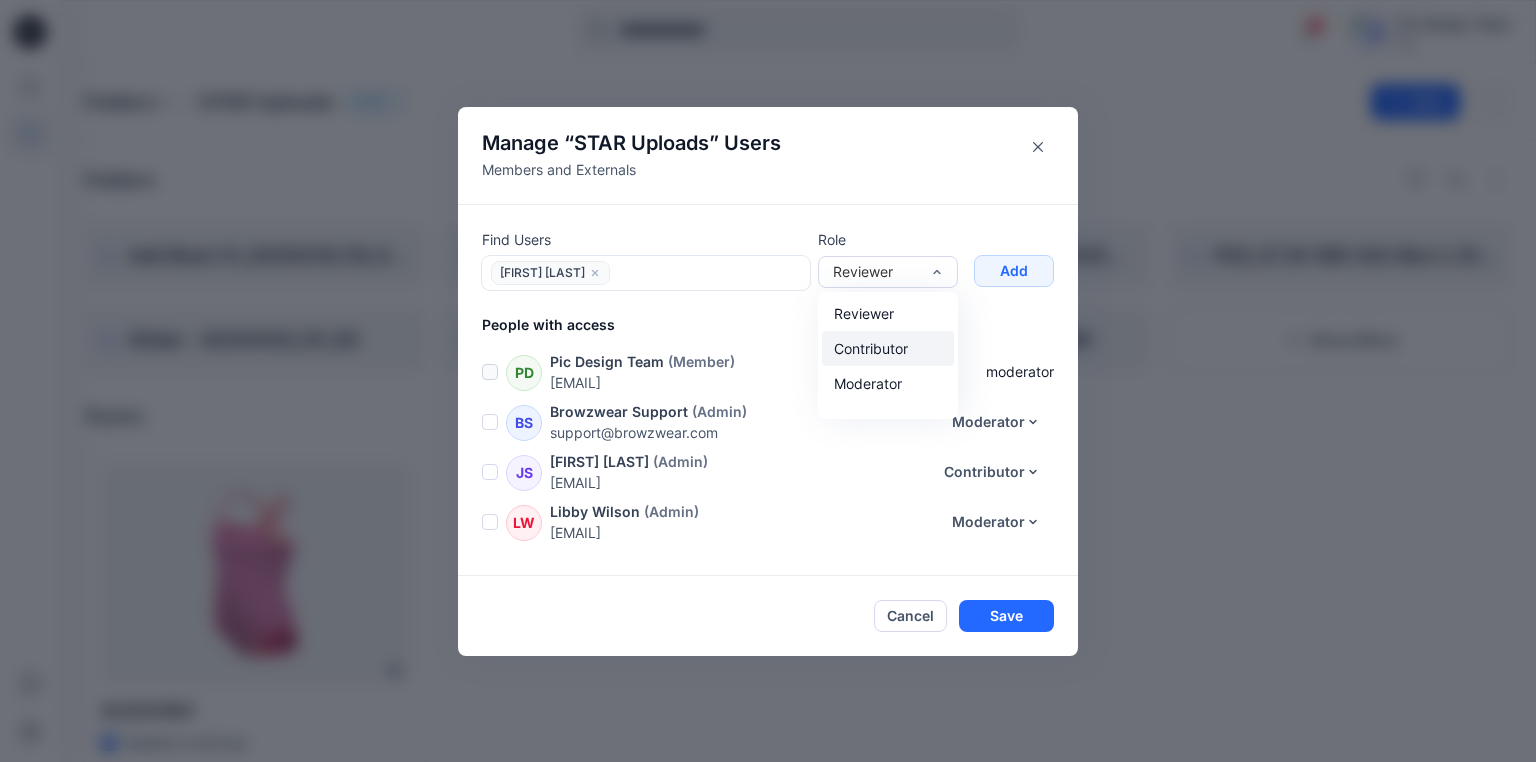click on "Contributor" at bounding box center (888, 348) 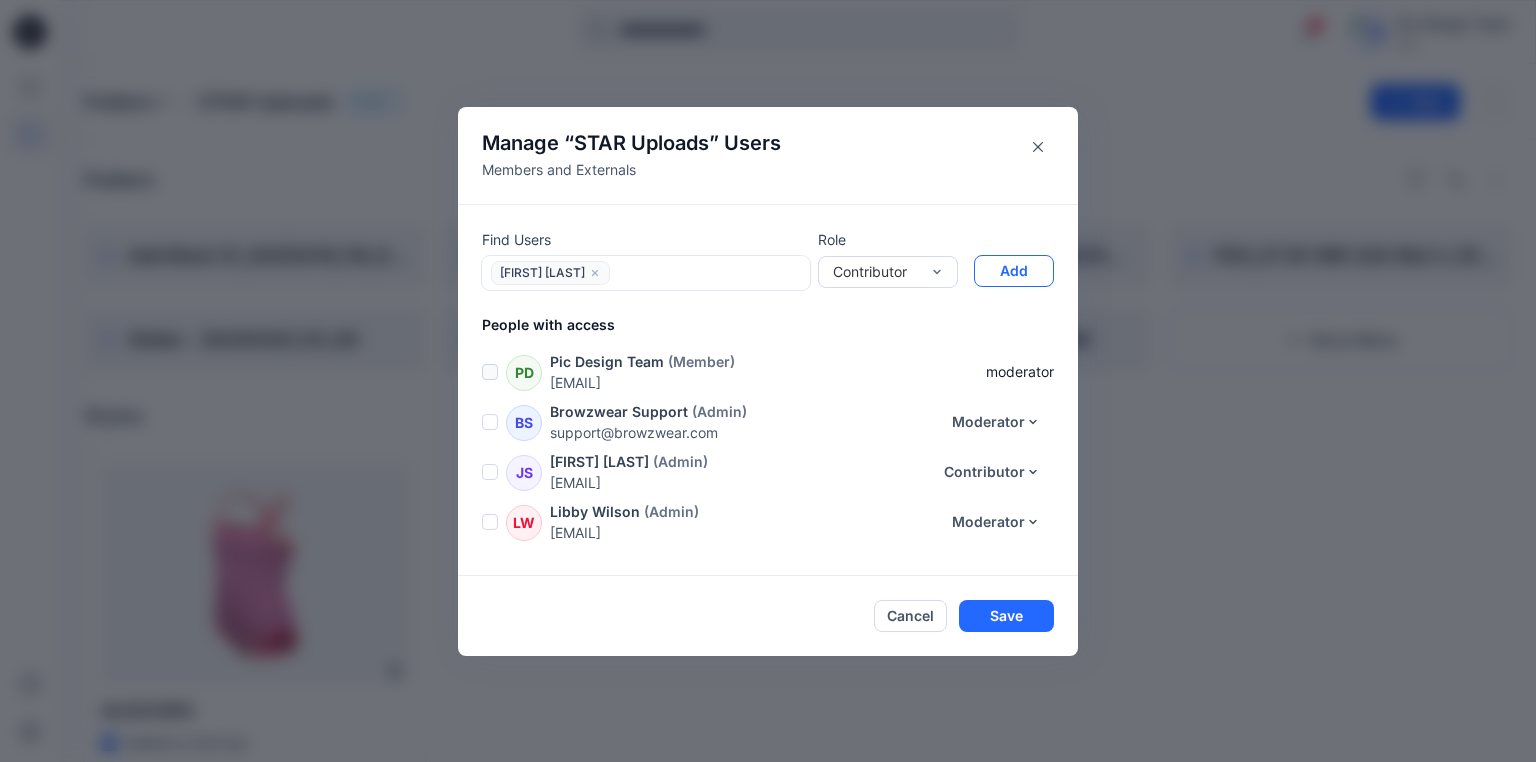 click on "Add" at bounding box center [1014, 271] 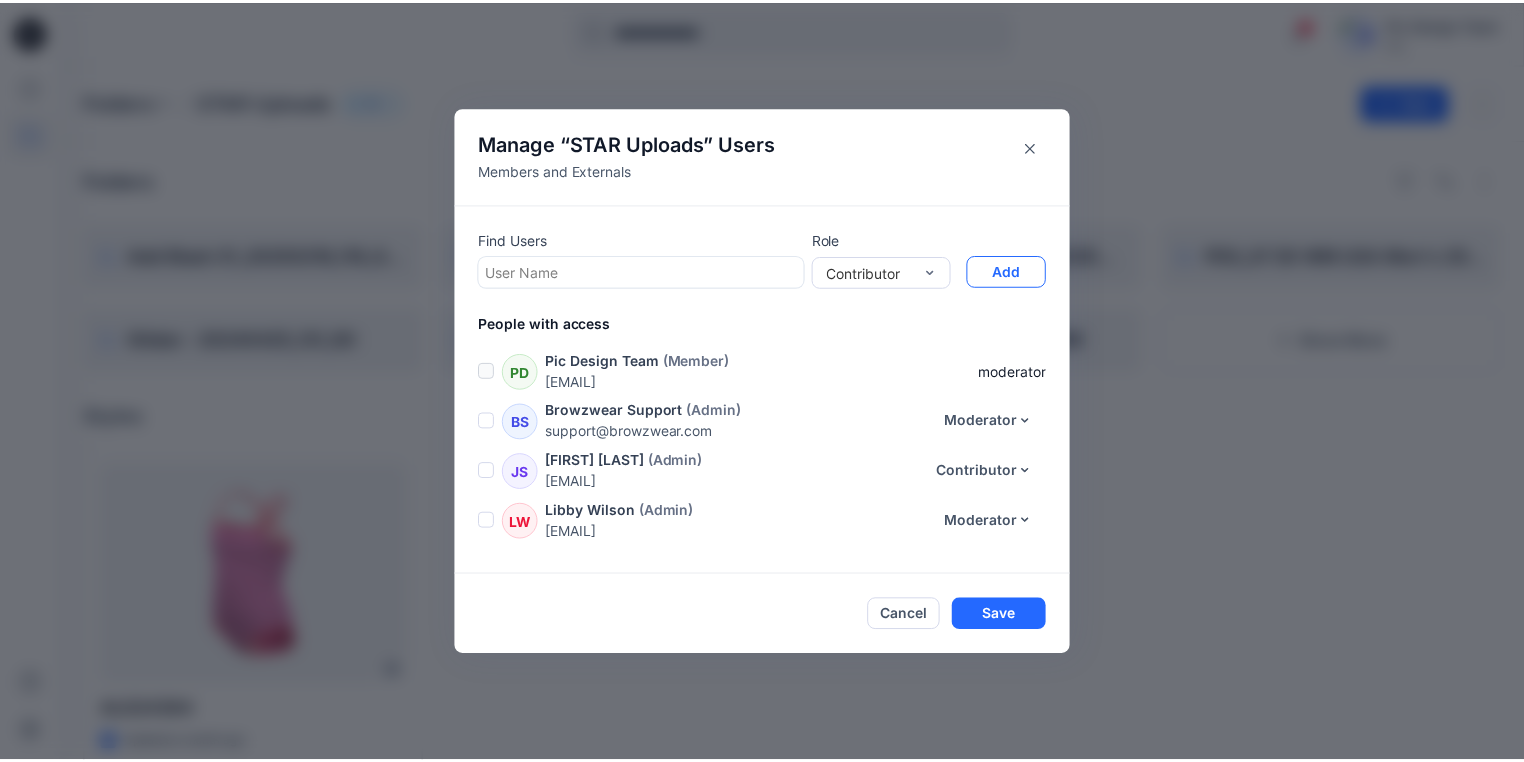 scroll, scrollTop: 1356, scrollLeft: 0, axis: vertical 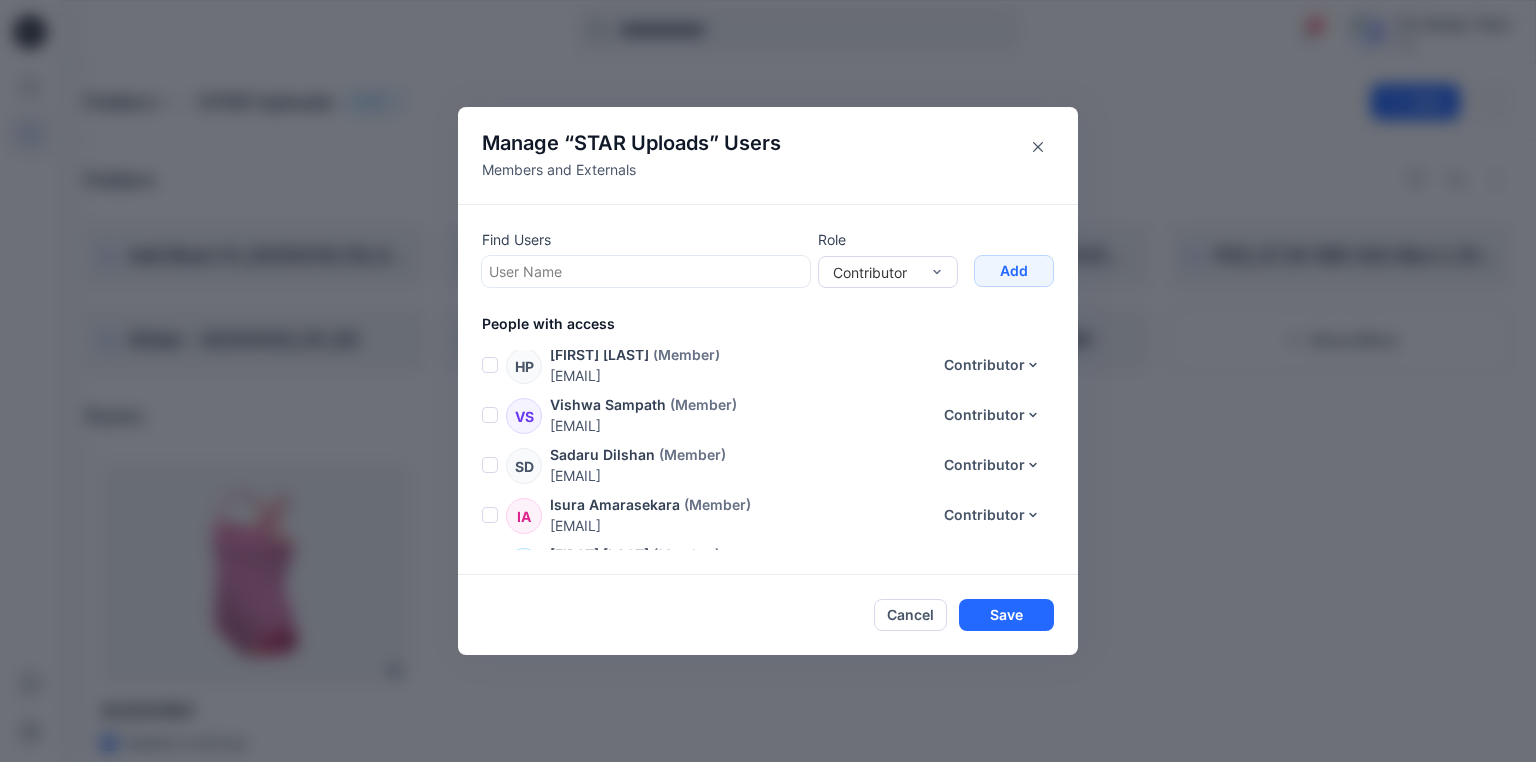 click at bounding box center [490, 665] 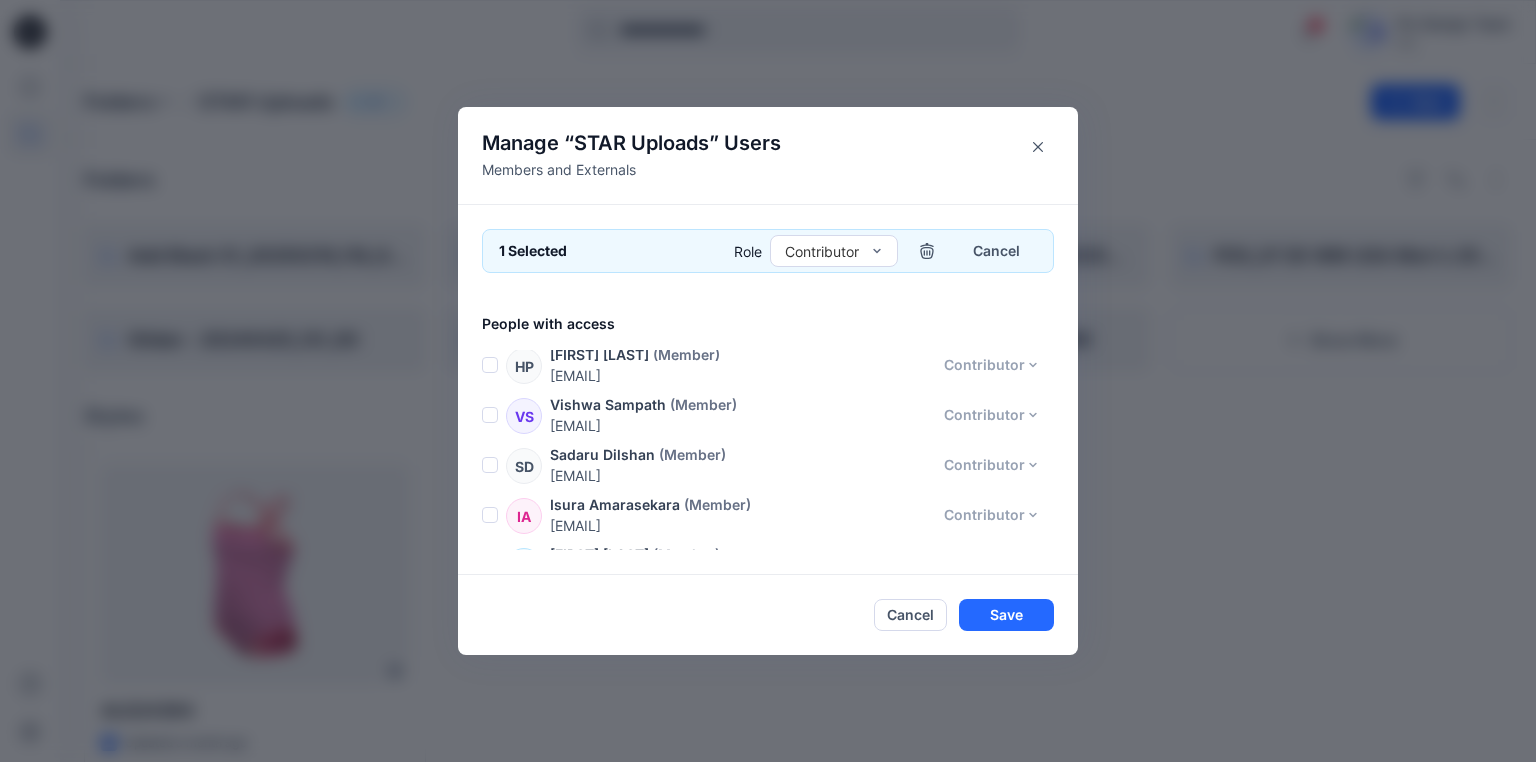 click at bounding box center [490, 665] 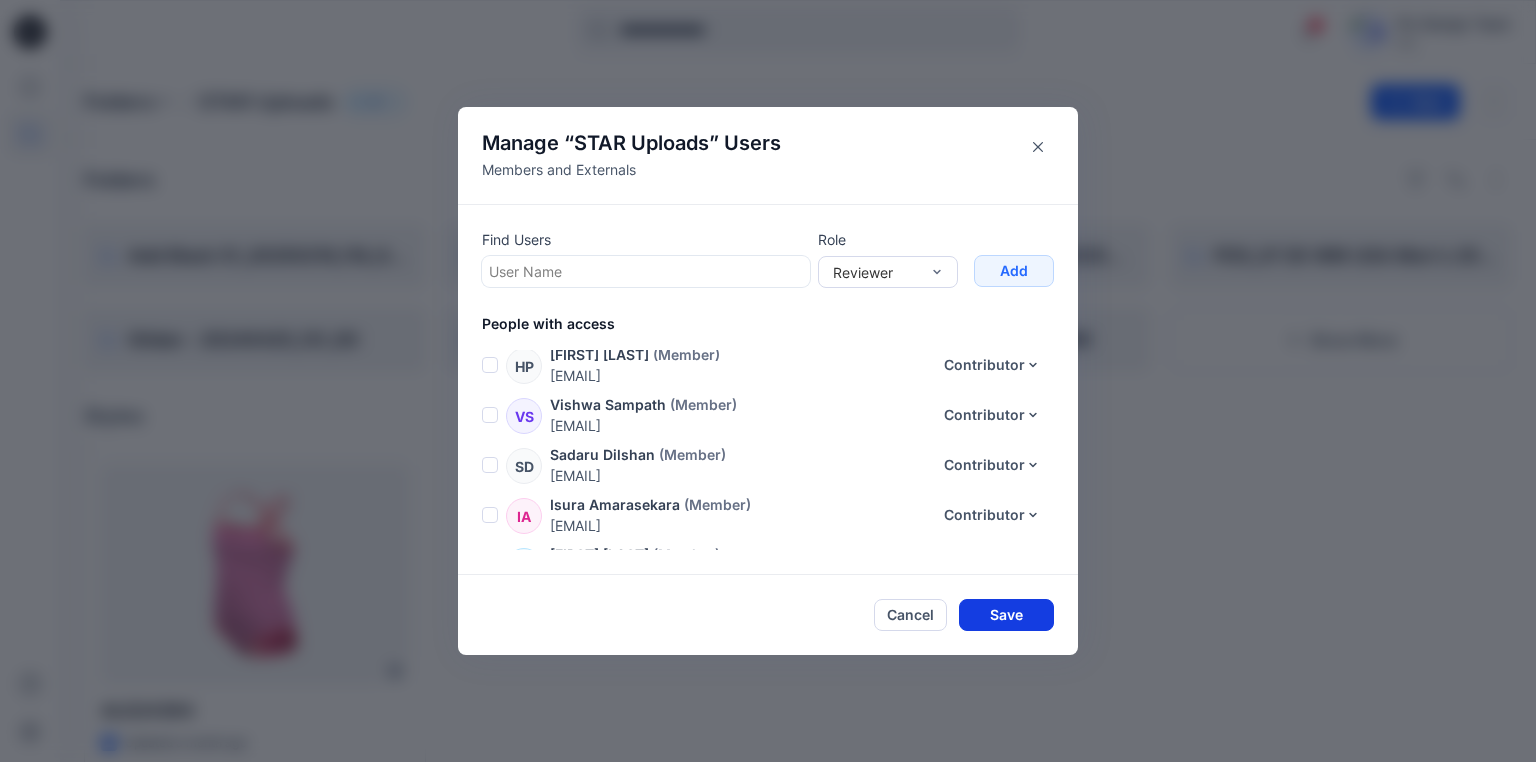 click on "Save" at bounding box center [1006, 615] 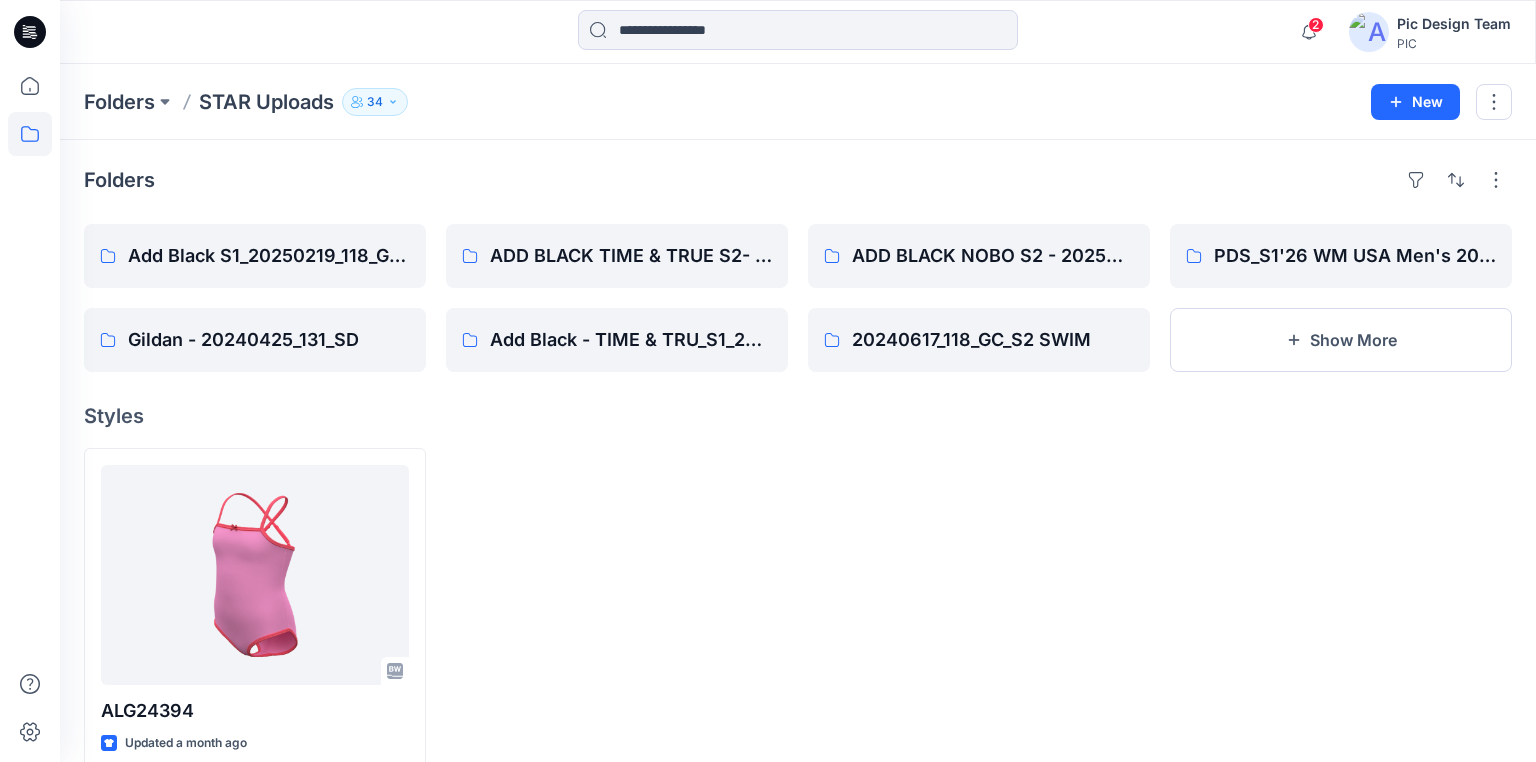 click 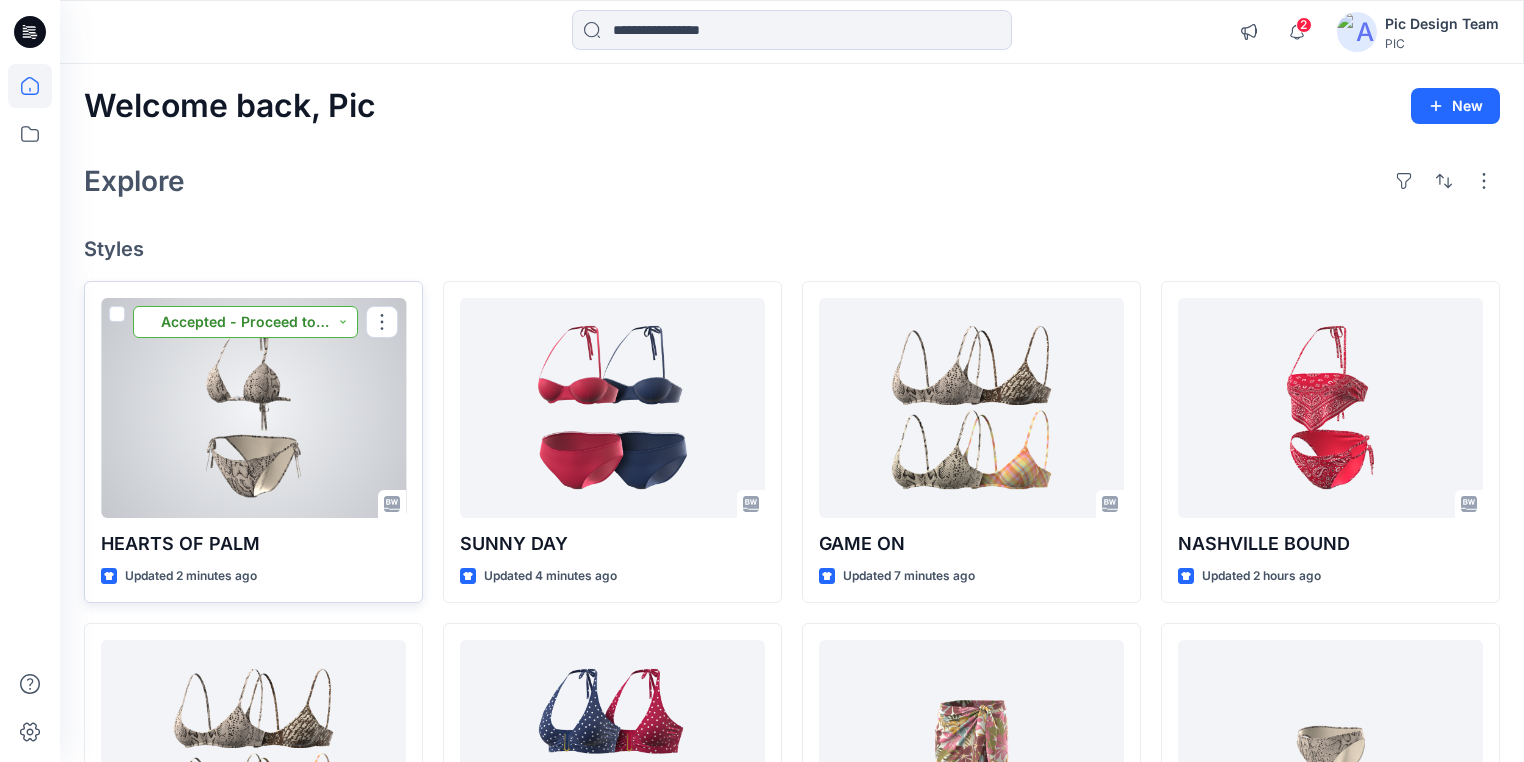 click on "Accepted - Proceed to Retailer SZ" at bounding box center (245, 322) 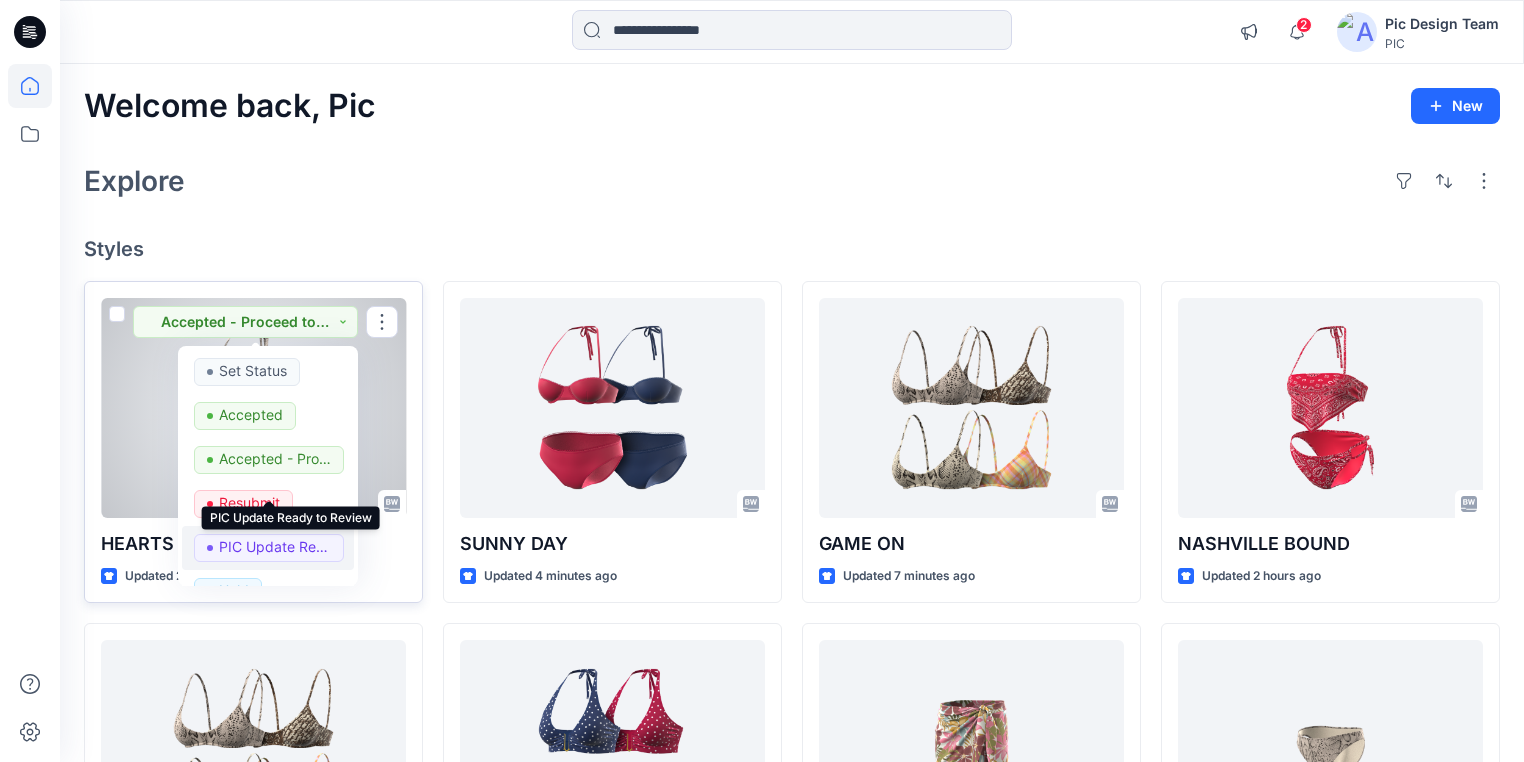 click on "PIC Update Ready to Review" at bounding box center (275, 547) 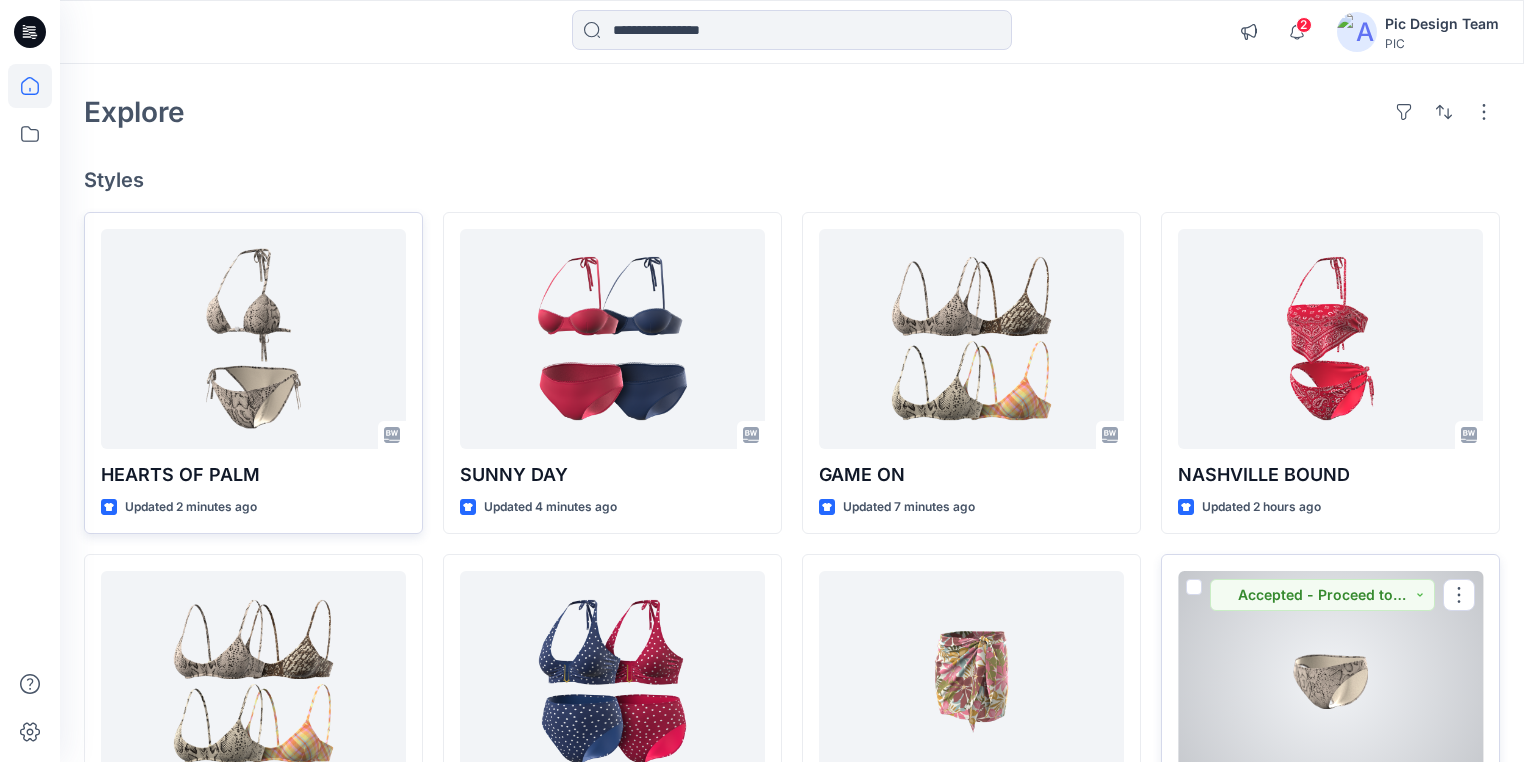 scroll, scrollTop: 160, scrollLeft: 0, axis: vertical 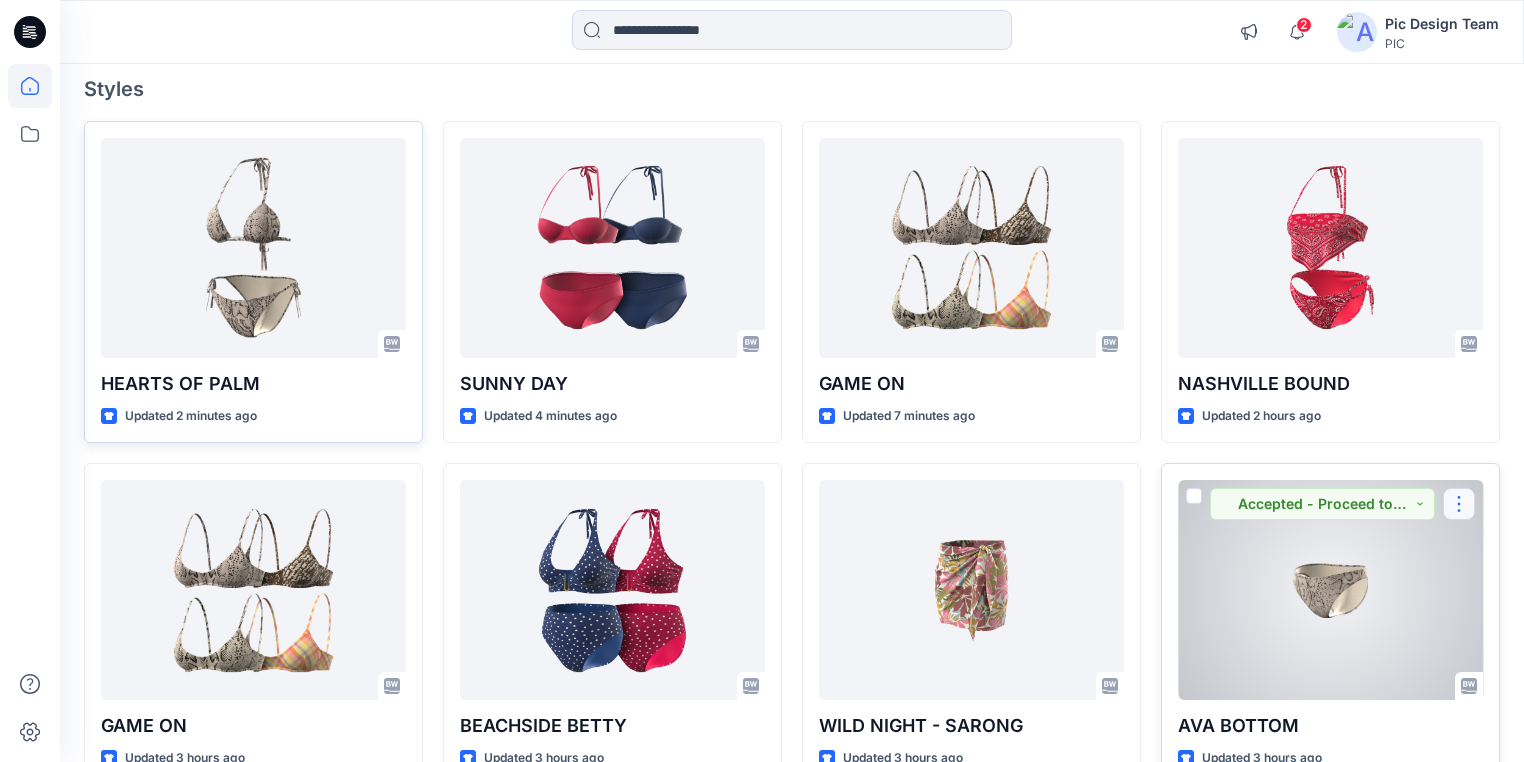 click at bounding box center [1459, 504] 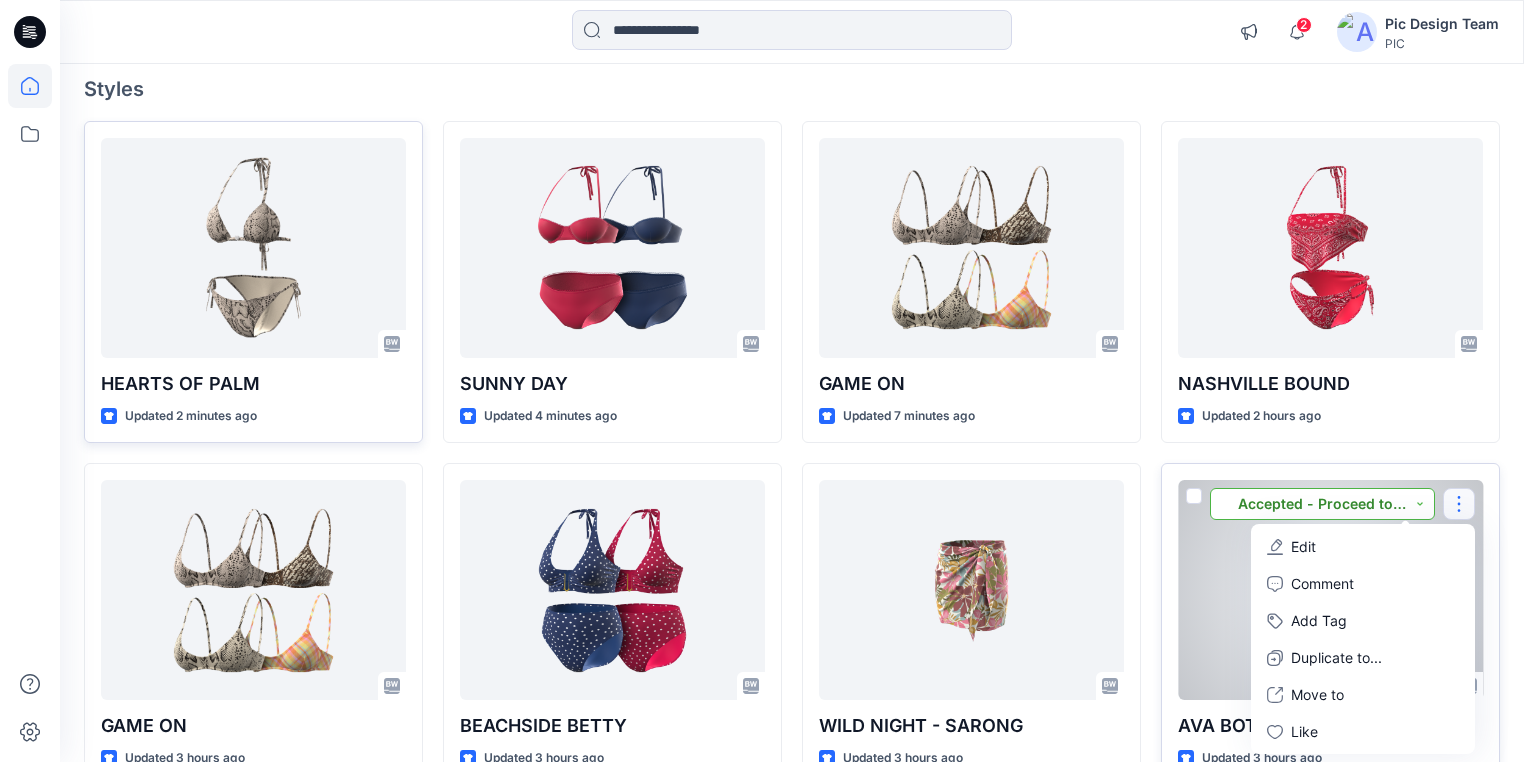 click on "Accepted - Proceed to Retailer SZ" at bounding box center (1322, 504) 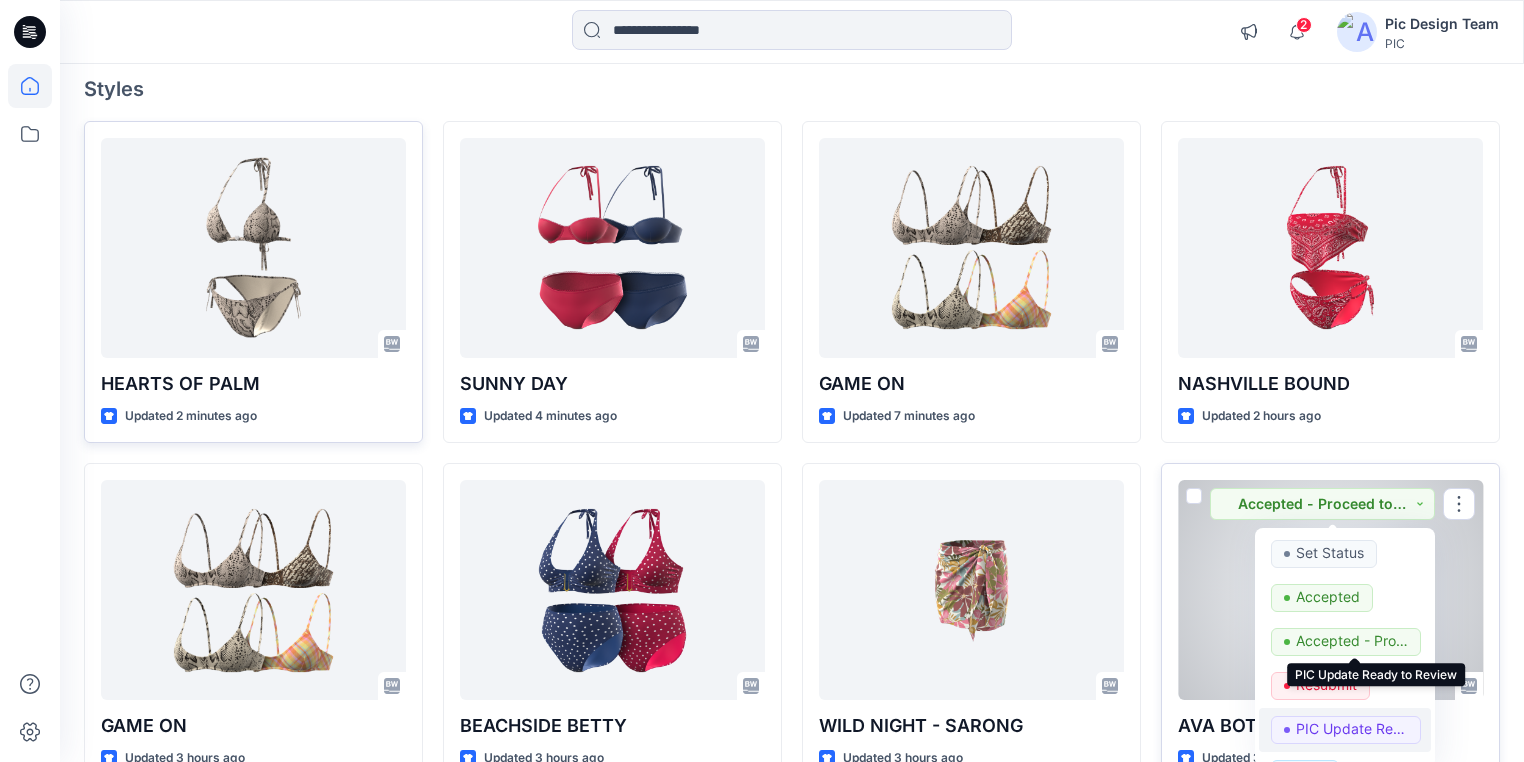 click on "PIC Update Ready to Review" at bounding box center (1352, 729) 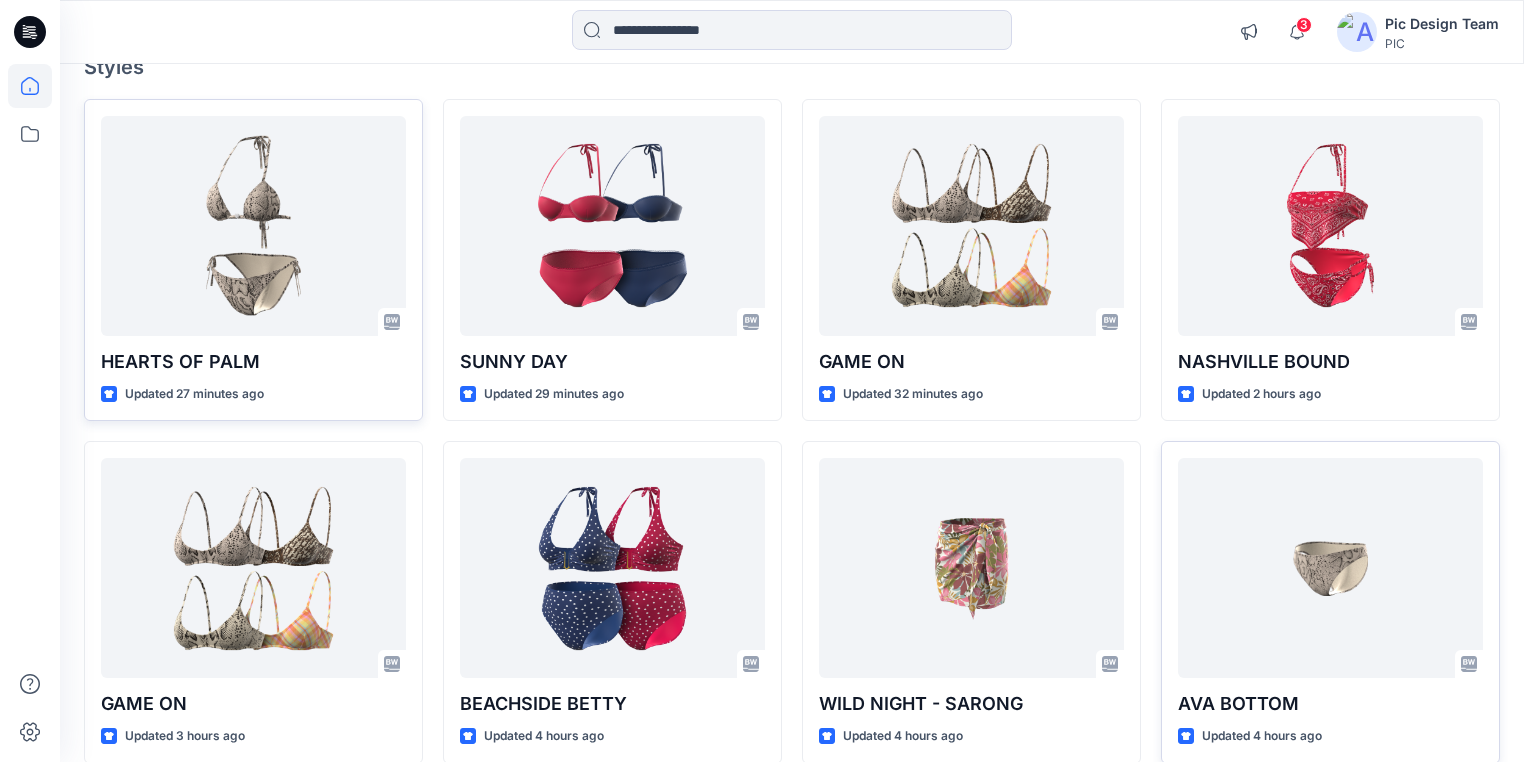 scroll, scrollTop: 0, scrollLeft: 0, axis: both 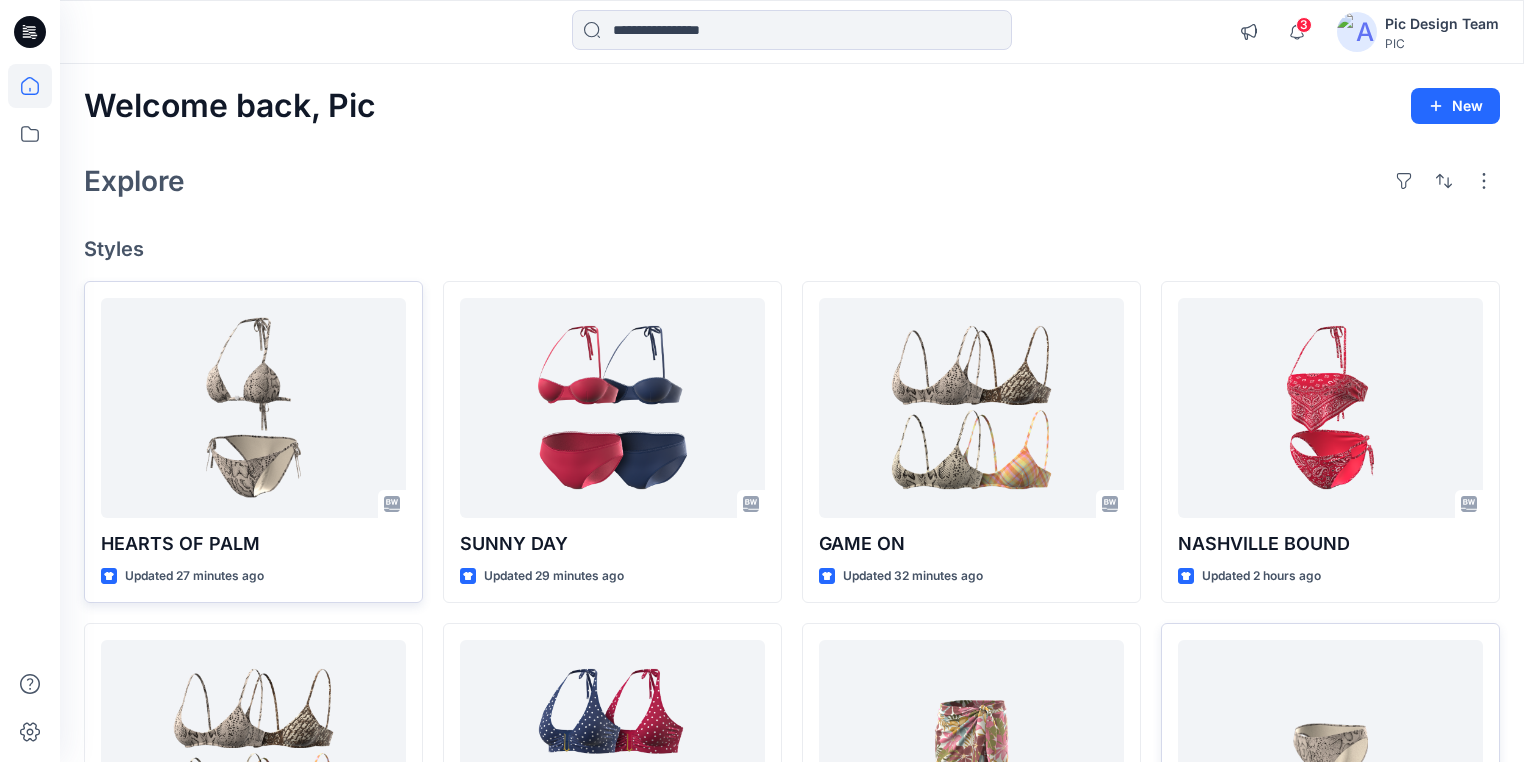click 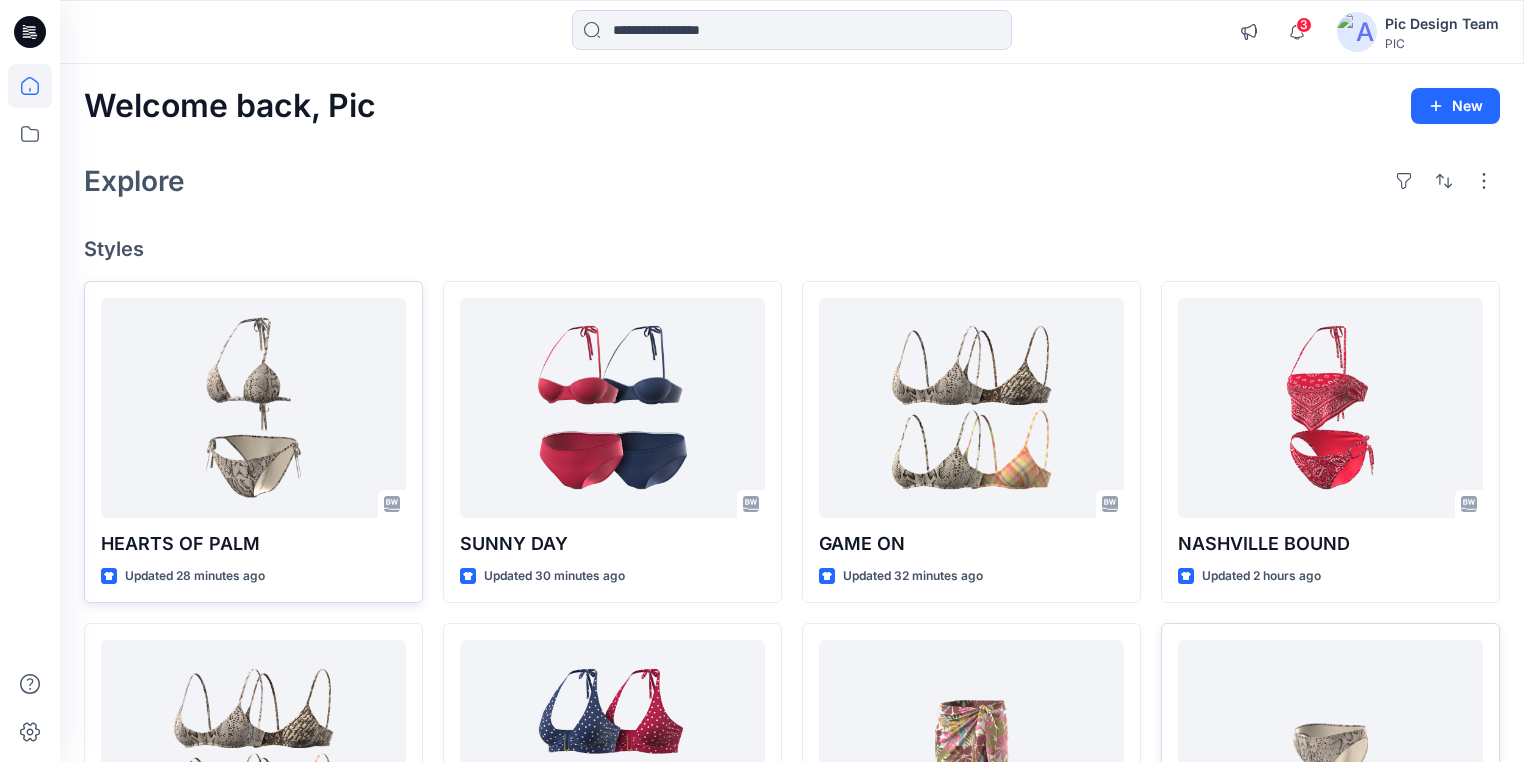 click 